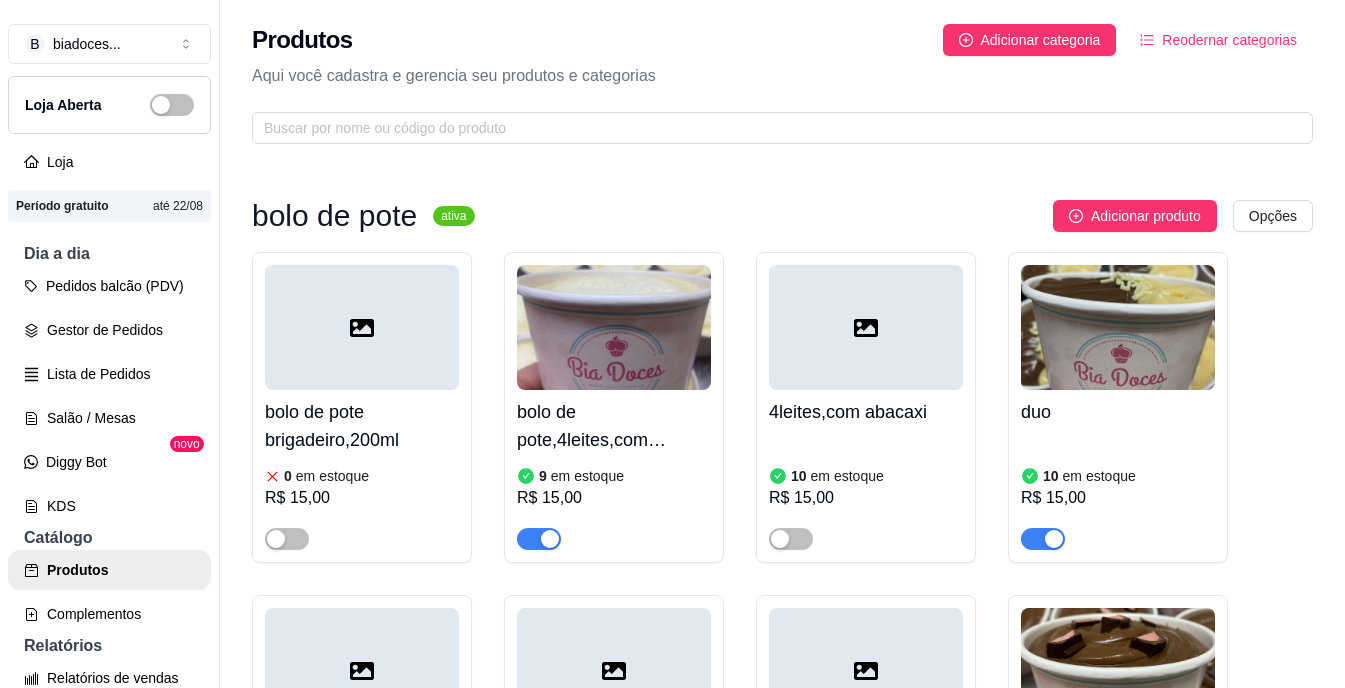 scroll, scrollTop: 0, scrollLeft: 0, axis: both 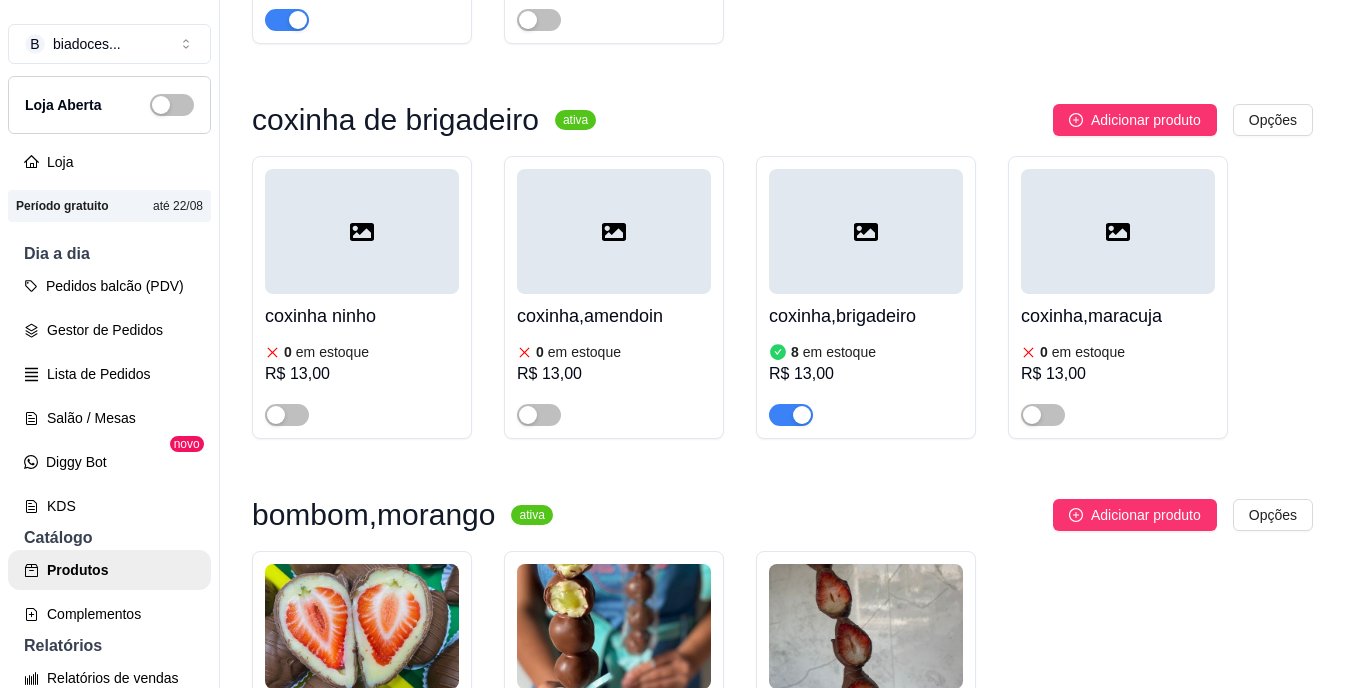 click on "coxinha,brigadeiro" at bounding box center [866, 316] 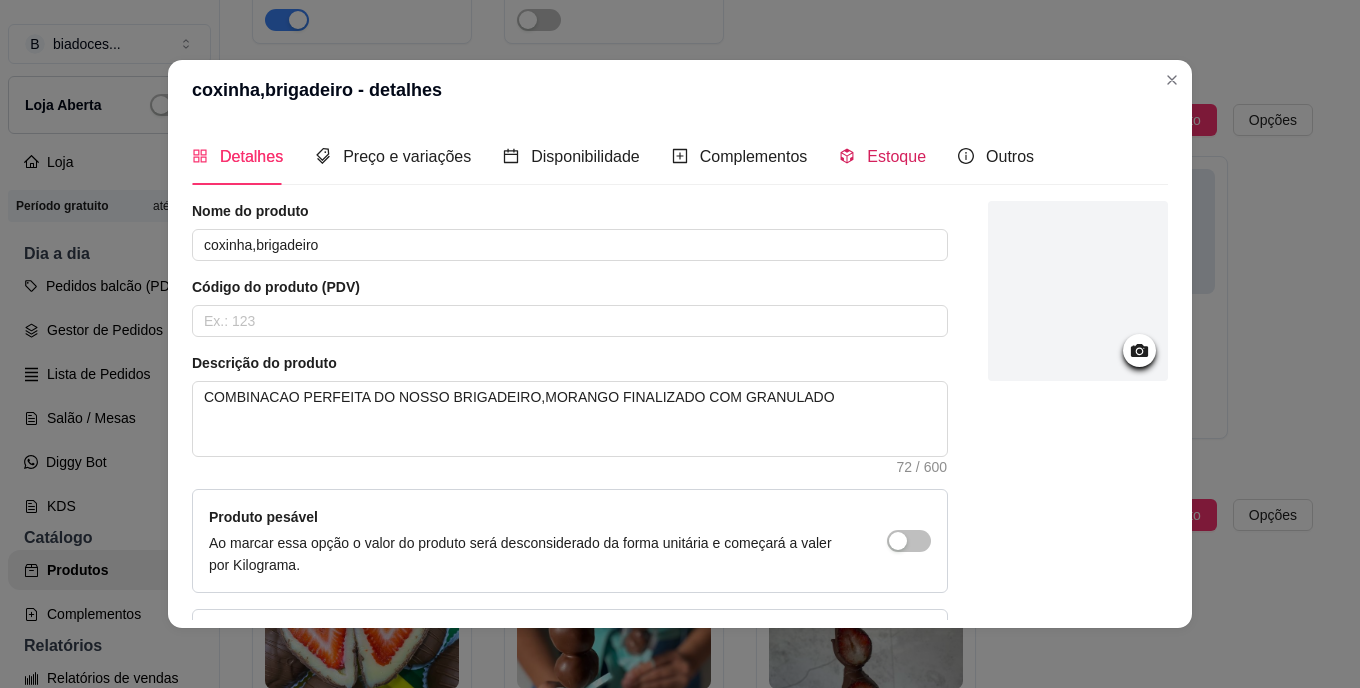 click on "Estoque" at bounding box center [896, 156] 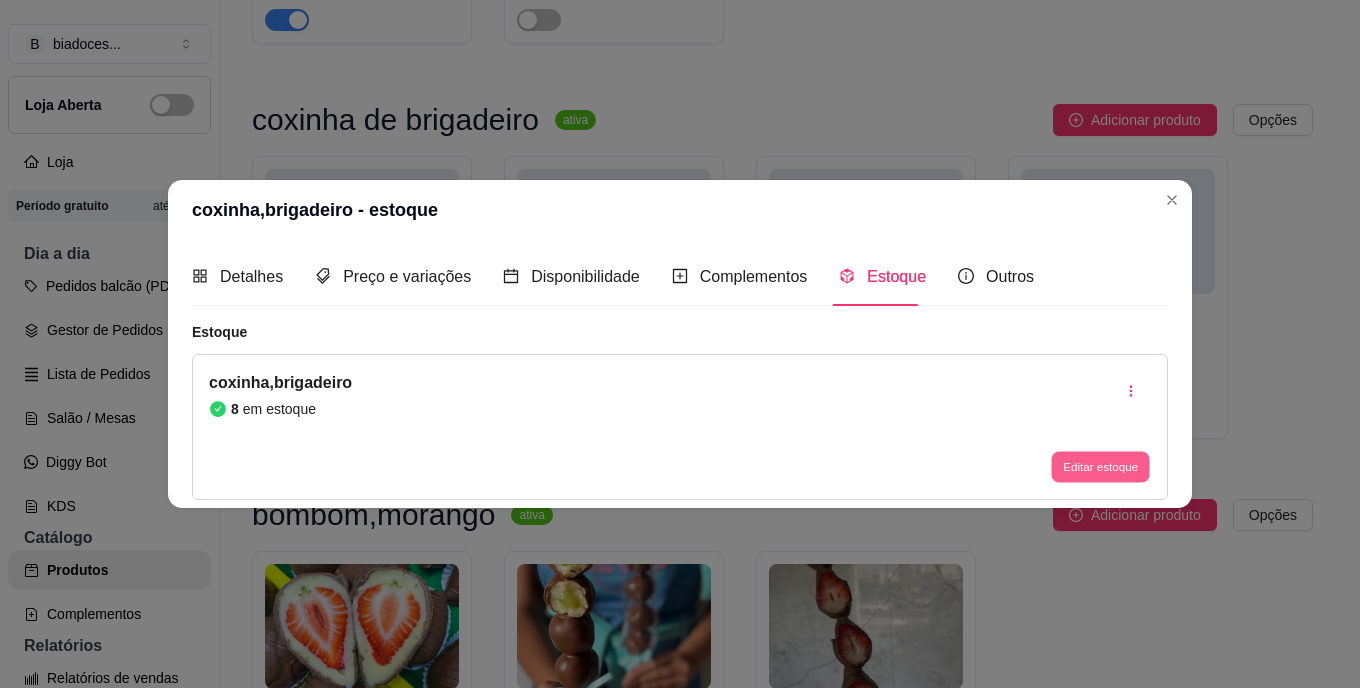 click on "Editar estoque" at bounding box center (1100, 466) 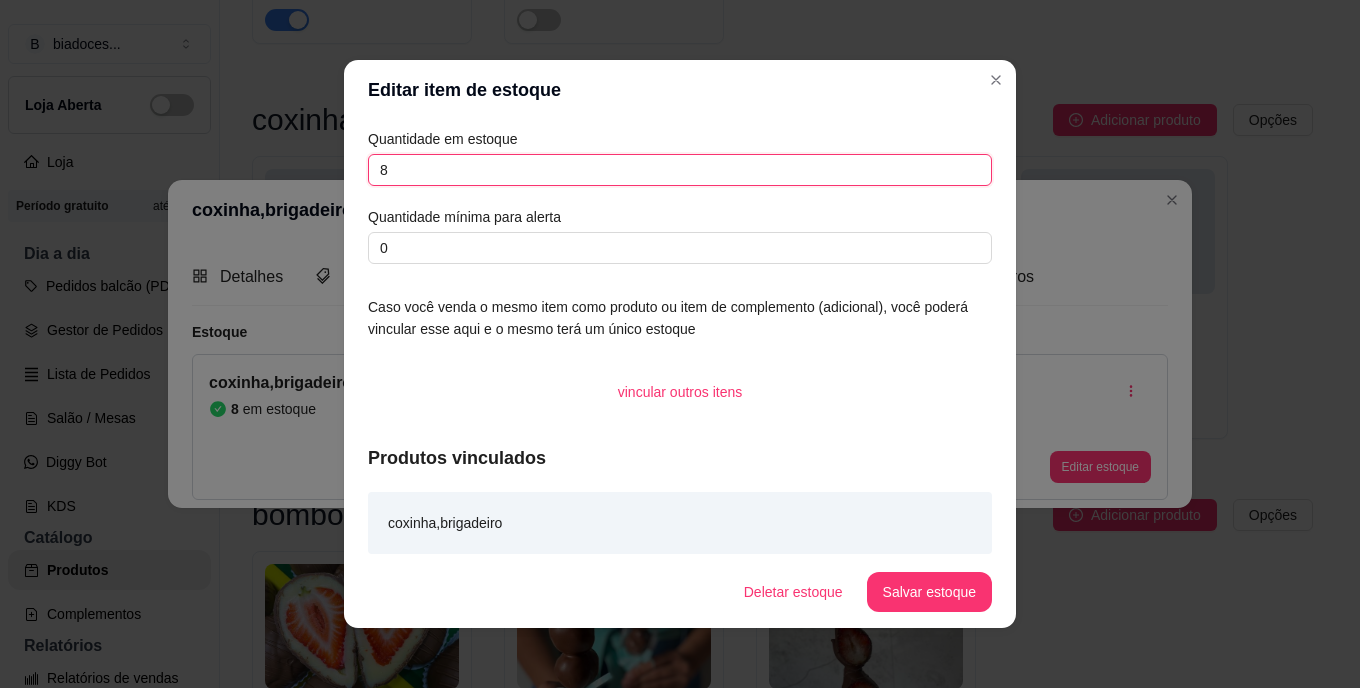 click on "8" at bounding box center [680, 170] 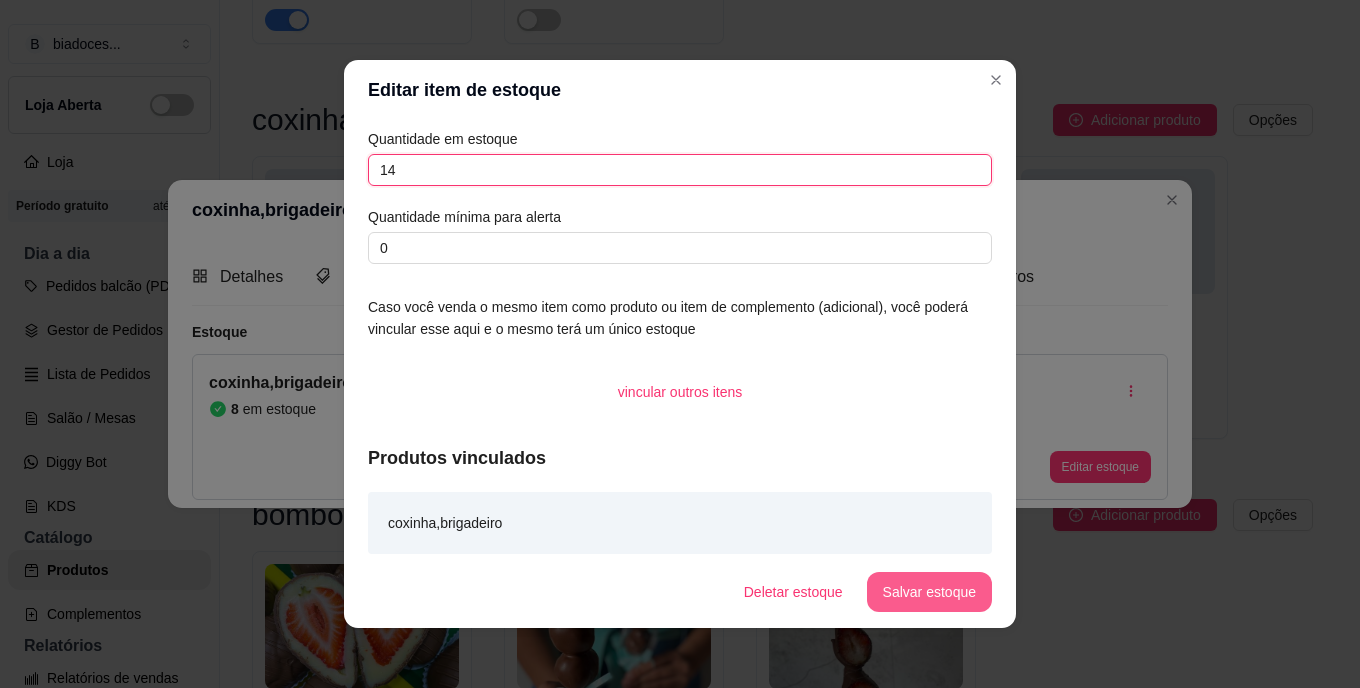 type on "14" 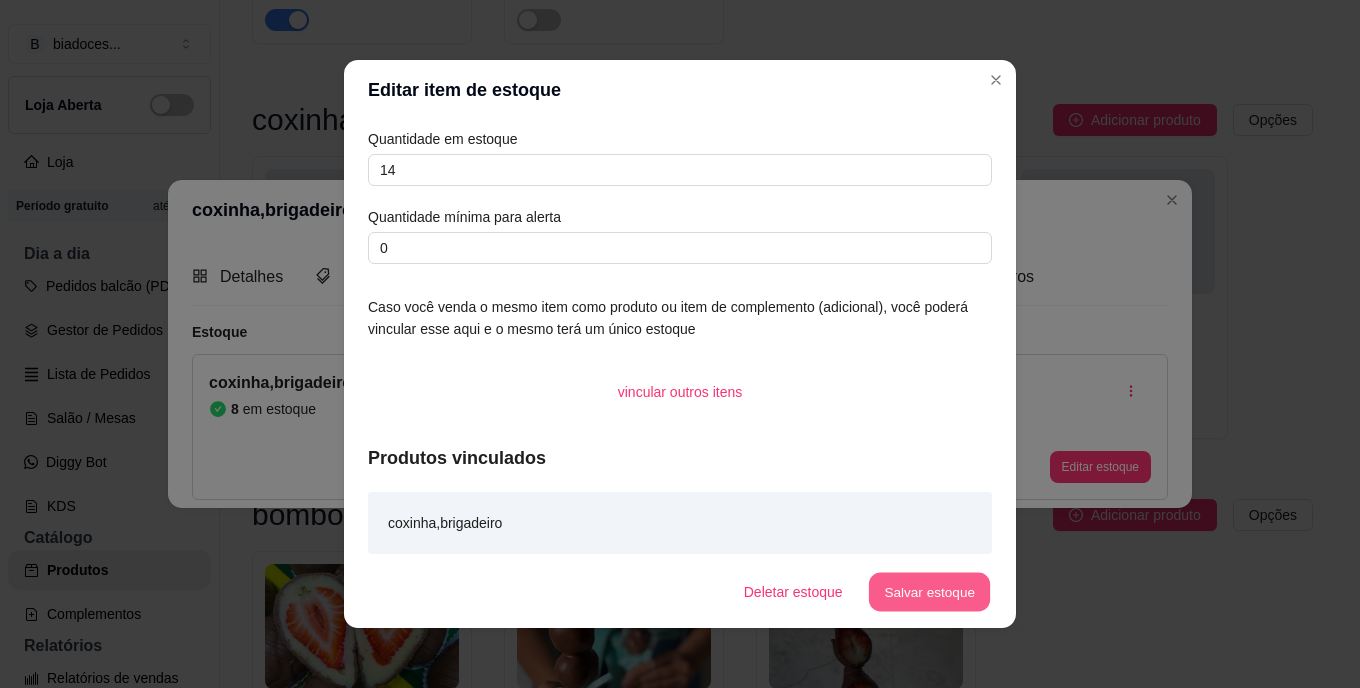 click on "Salvar estoque" at bounding box center [929, 592] 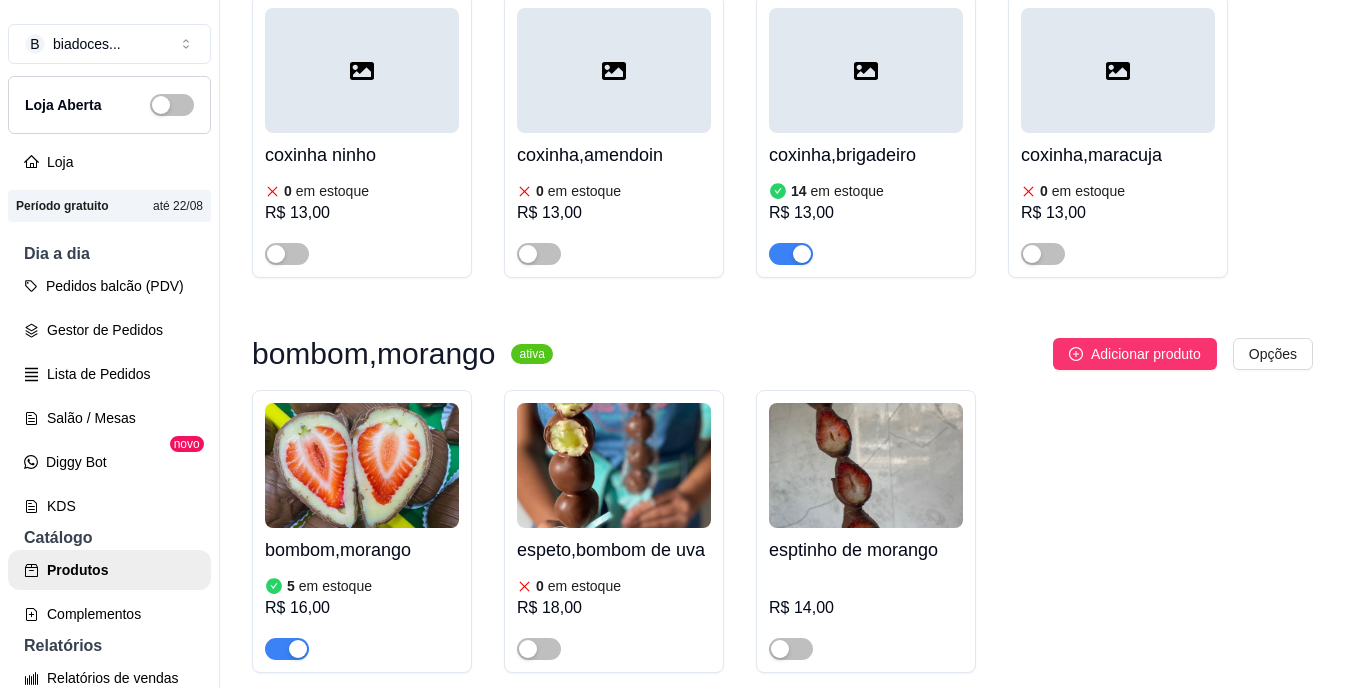 scroll, scrollTop: 1800, scrollLeft: 0, axis: vertical 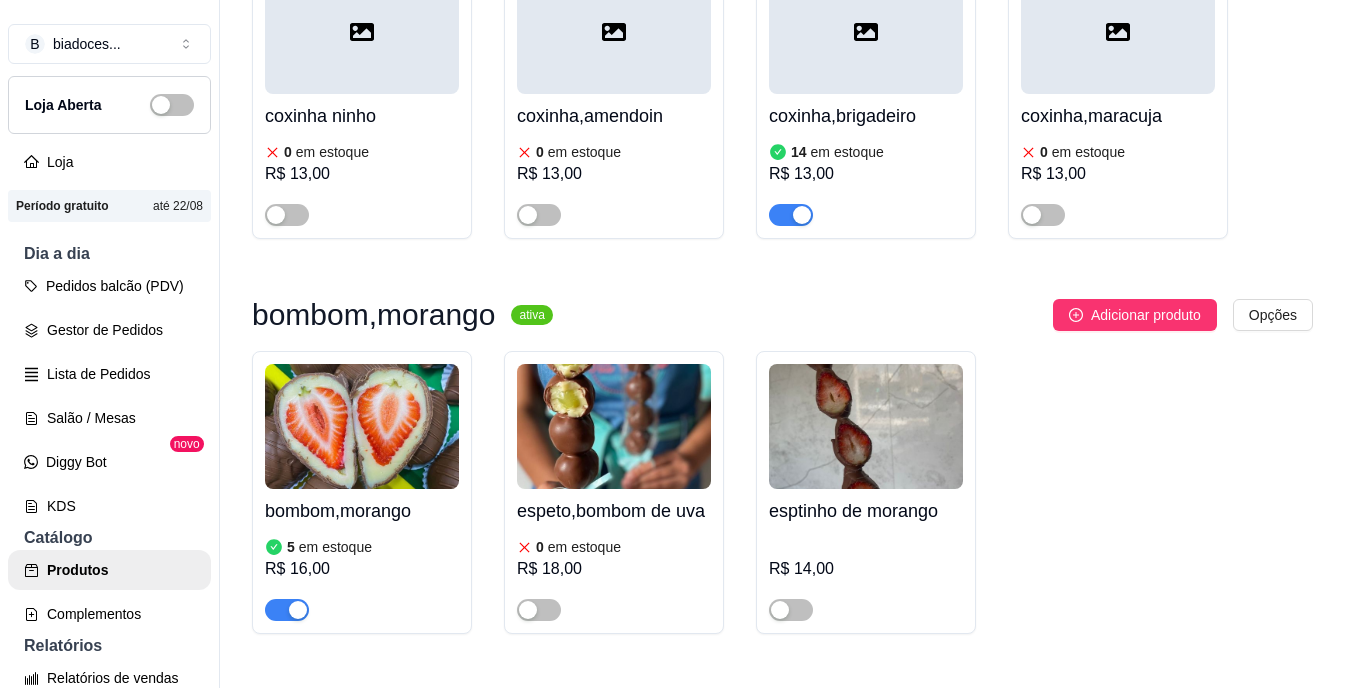 click on "bombom,morango" at bounding box center (362, 511) 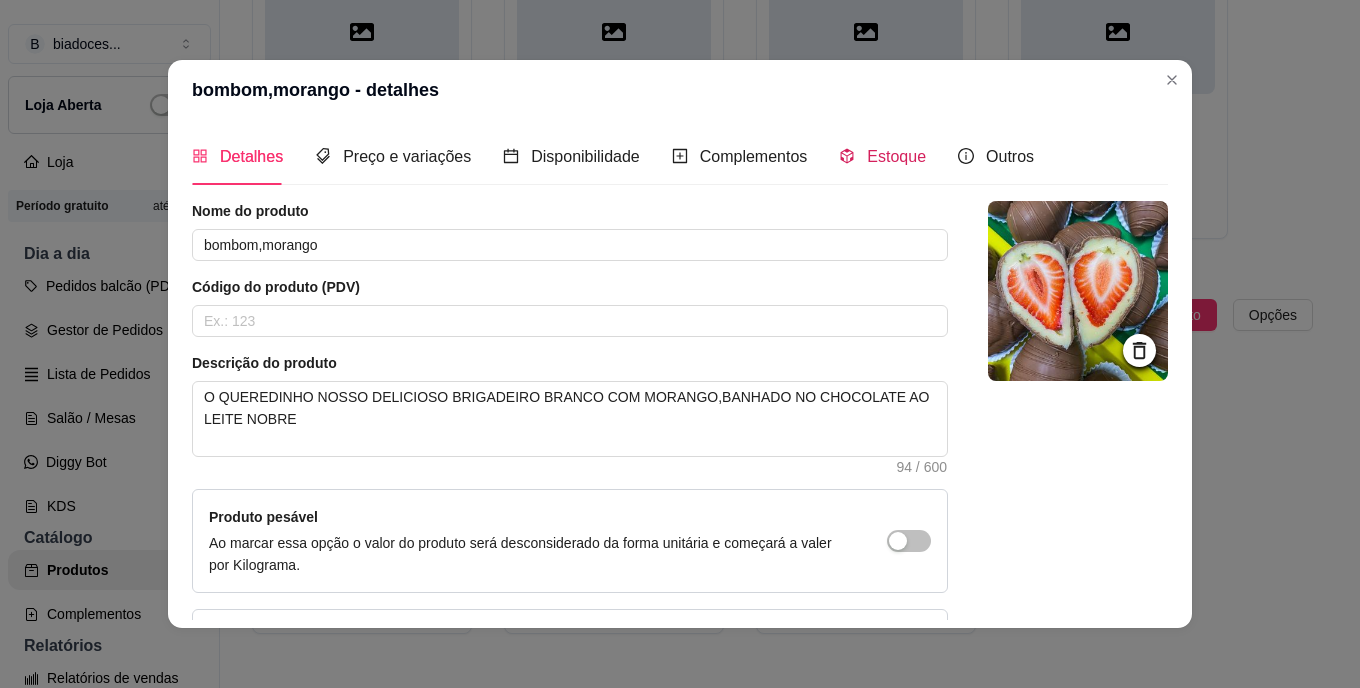 click on "Estoque" at bounding box center [896, 156] 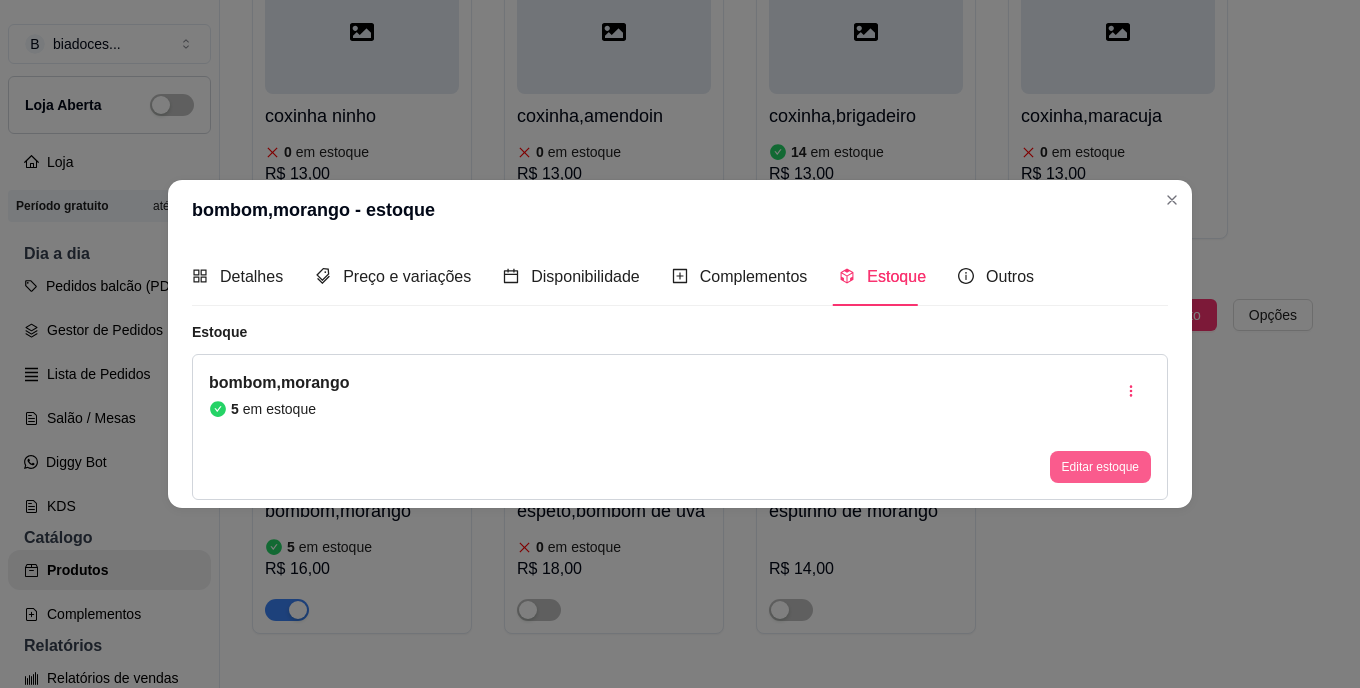 click on "Editar estoque" at bounding box center [1100, 467] 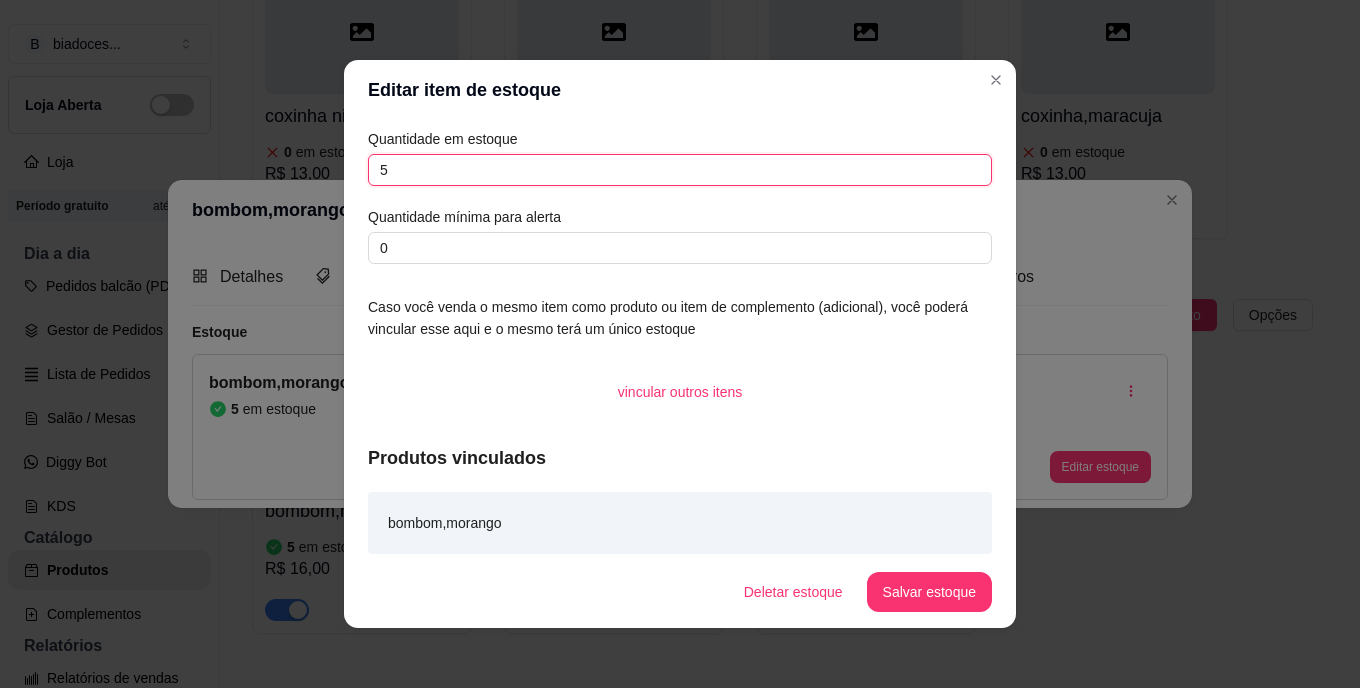 click on "5" at bounding box center (680, 170) 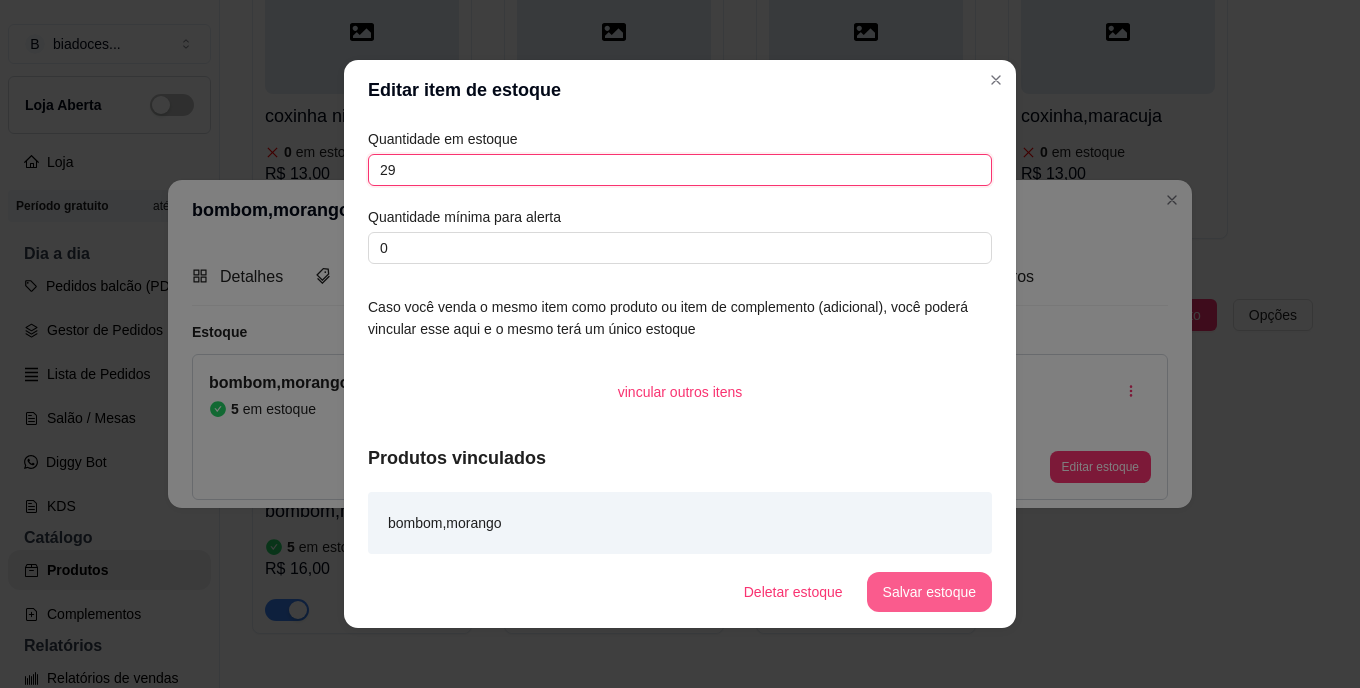 type on "29" 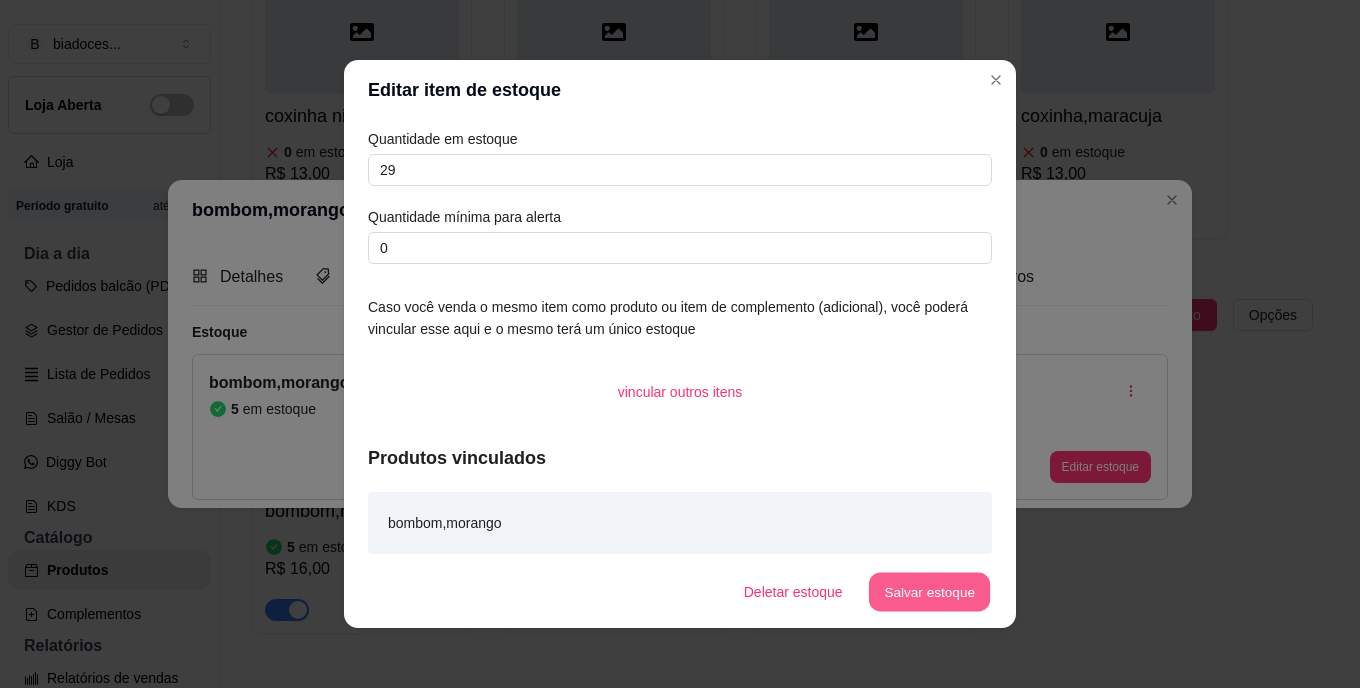 click on "Salvar estoque" at bounding box center (929, 592) 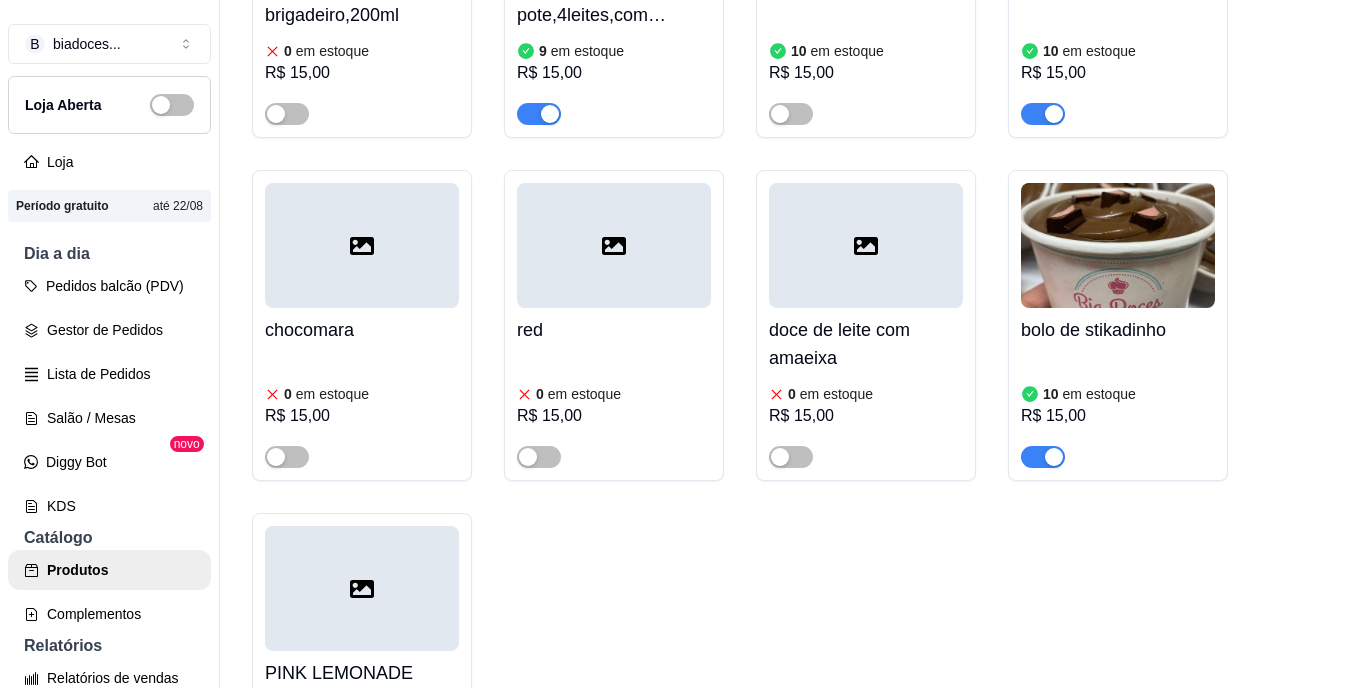 scroll, scrollTop: 0, scrollLeft: 0, axis: both 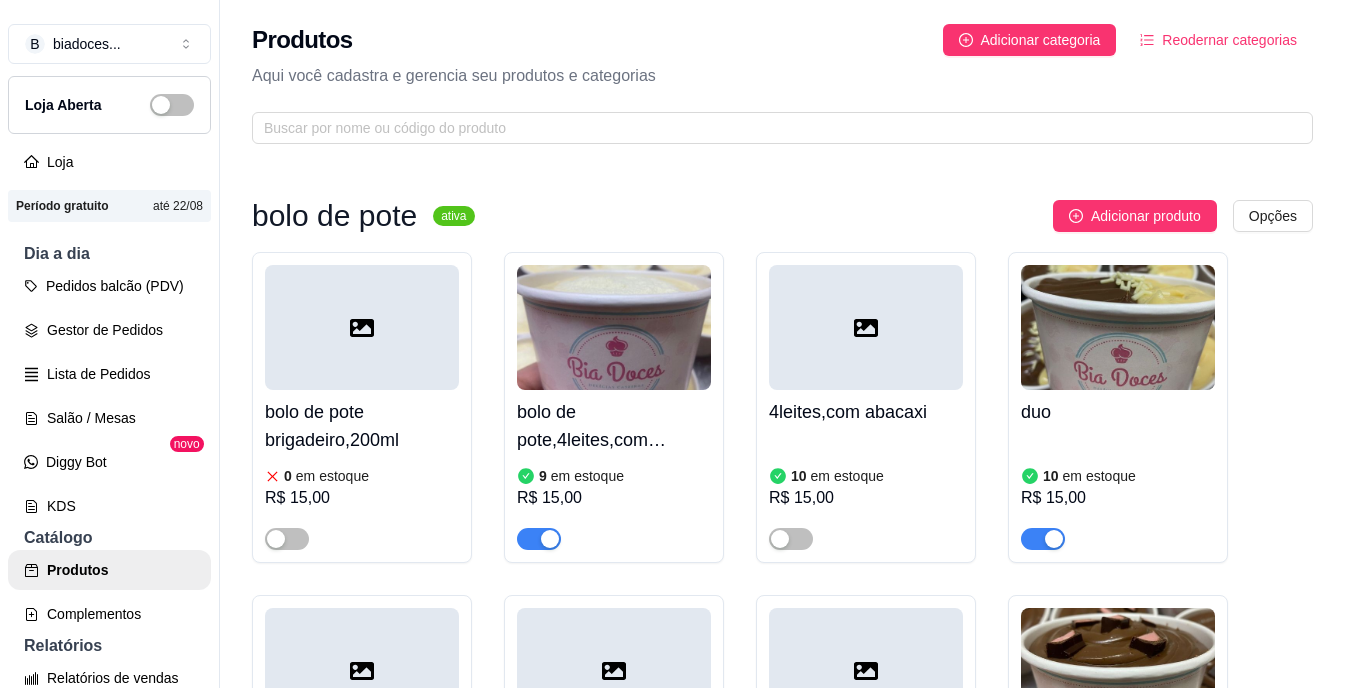 click on "bolo de pote ativa Adicionar produto Opções bolo de pote brigadeiro,200ml 0 em estoque R$ 15,00 bolo de pote,4leites,com morango 9 em estoque R$ 15,00 4leites,com abacaxi 10 em estoque R$ 15,00 duo 10 em estoque R$ 15,00 chocomara 0 em estoque R$ 15,00 red 0 em estoque R$ 15,00 doce de leite com amaeixa 0 em estoque R$ 15,00 bolo de stikadinho 10 em estoque R$ 15,00 PINK LEMONADE 10 em estoque R$ 0,00 bolo gelado ativa Adicionar produto Opções bolo gelado coco (gostinho de infancia) 23 em estoque R$ 12,00 bolo gelado chocolate 0 em estoque R$ 14,00 coxinha de brigadeiro ativa Adicionar produto Opções coxinha ninho 0 em estoque R$ 13,00 coxinha,amendoin 0 em estoque R$ 13,00 coxinha,brigadeiro 14 em estoque R$ 13,00 coxinha,maracuja 0 em estoque R$ 13,00 bombom,morango ativa Adicionar produto Opções bombom,morango 29 em estoque R$ 16,00 espeto,bombom de uva 0 em estoque R$ 18,00 esptinho de morango R$ 14,00 torta,banoffe ativa Adicionar produto 0" at bounding box center (782, 1909) 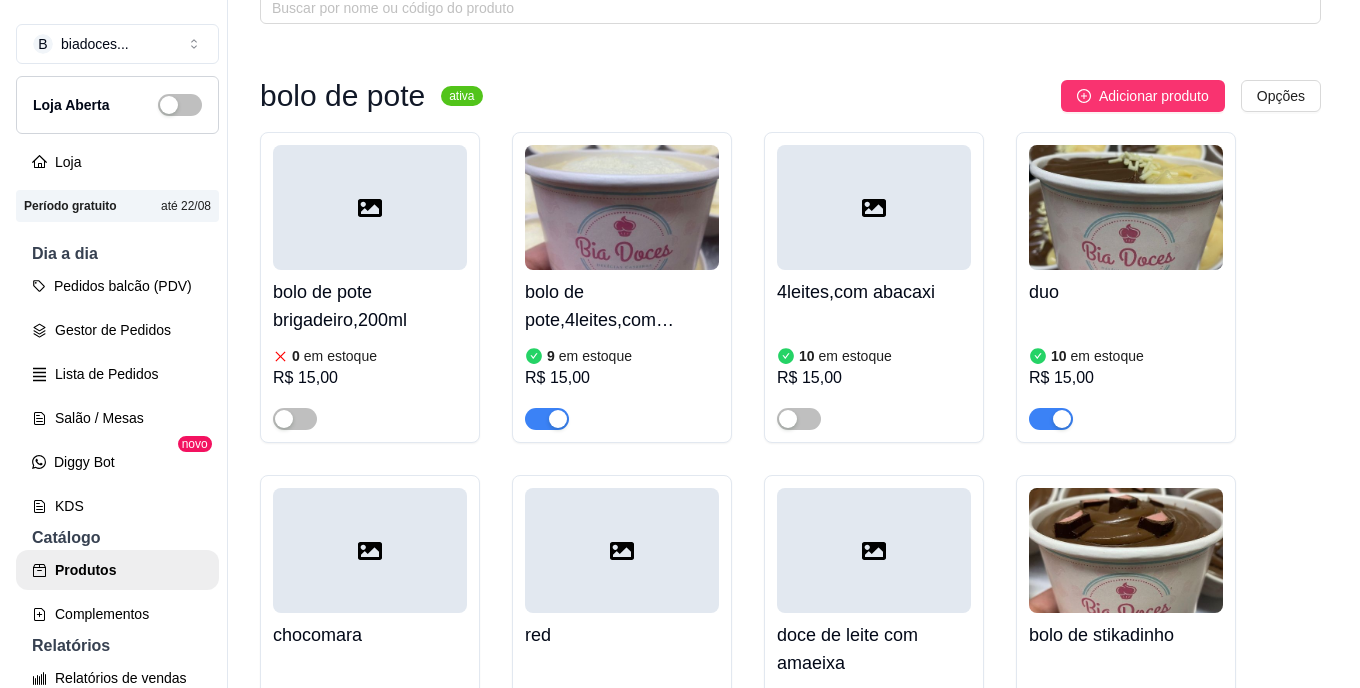 scroll, scrollTop: 160, scrollLeft: 0, axis: vertical 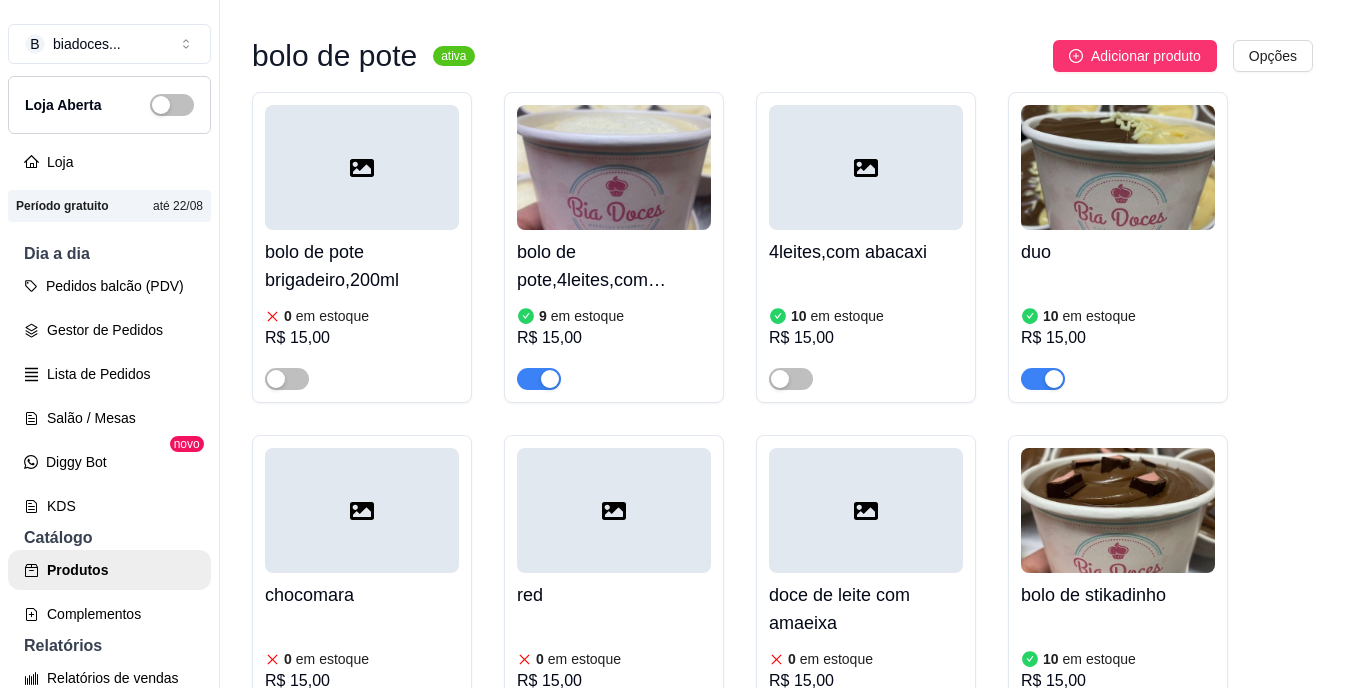 click at bounding box center [791, 378] 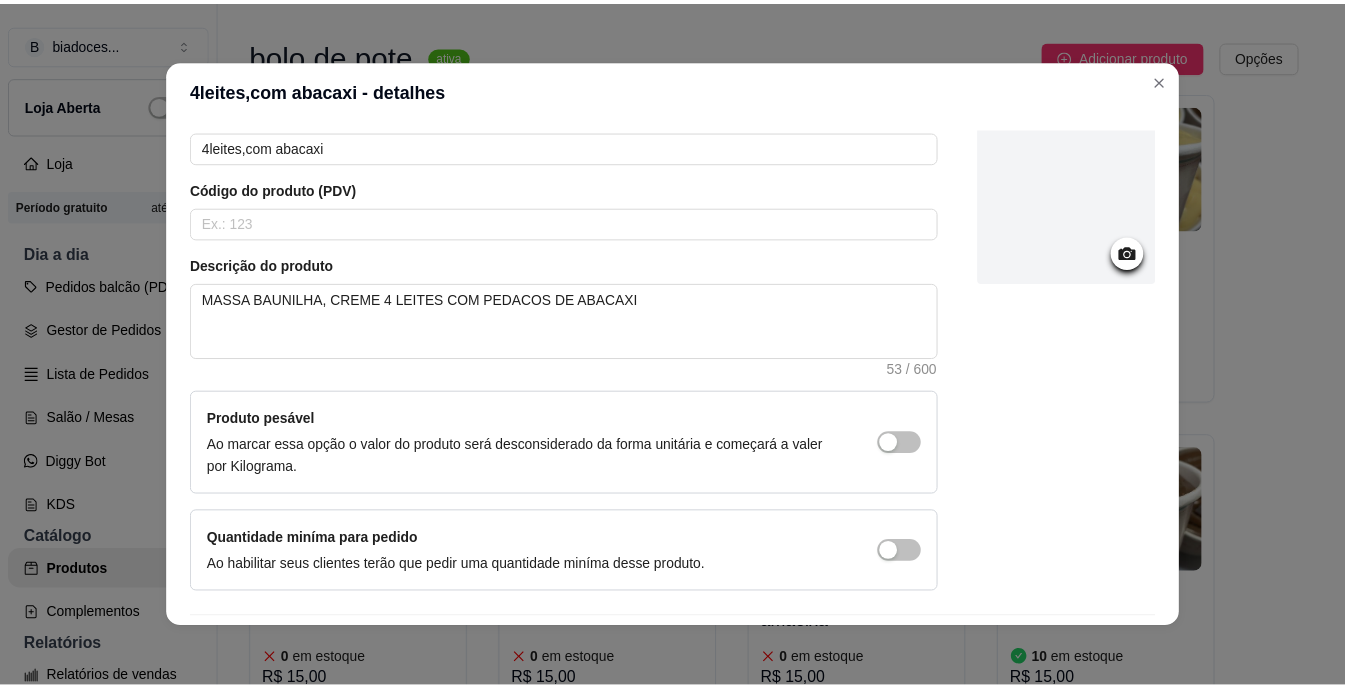 scroll, scrollTop: 160, scrollLeft: 0, axis: vertical 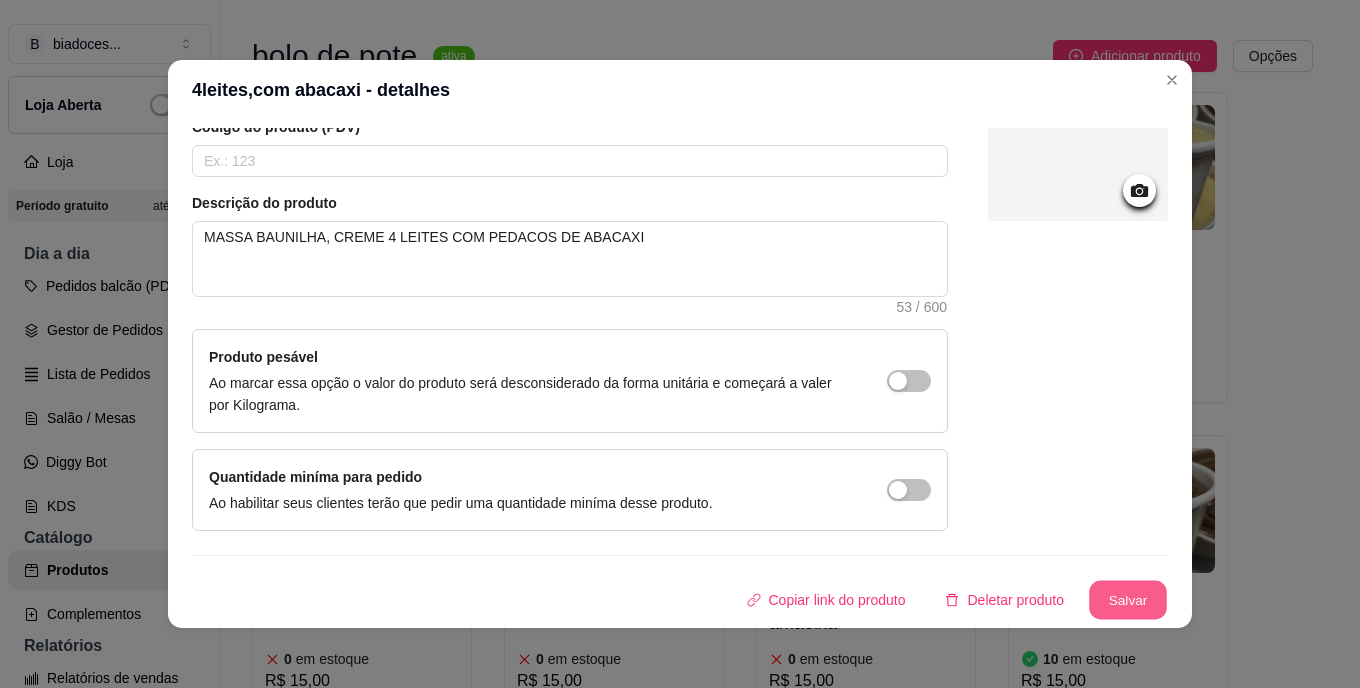 click on "Salvar" at bounding box center (1128, 600) 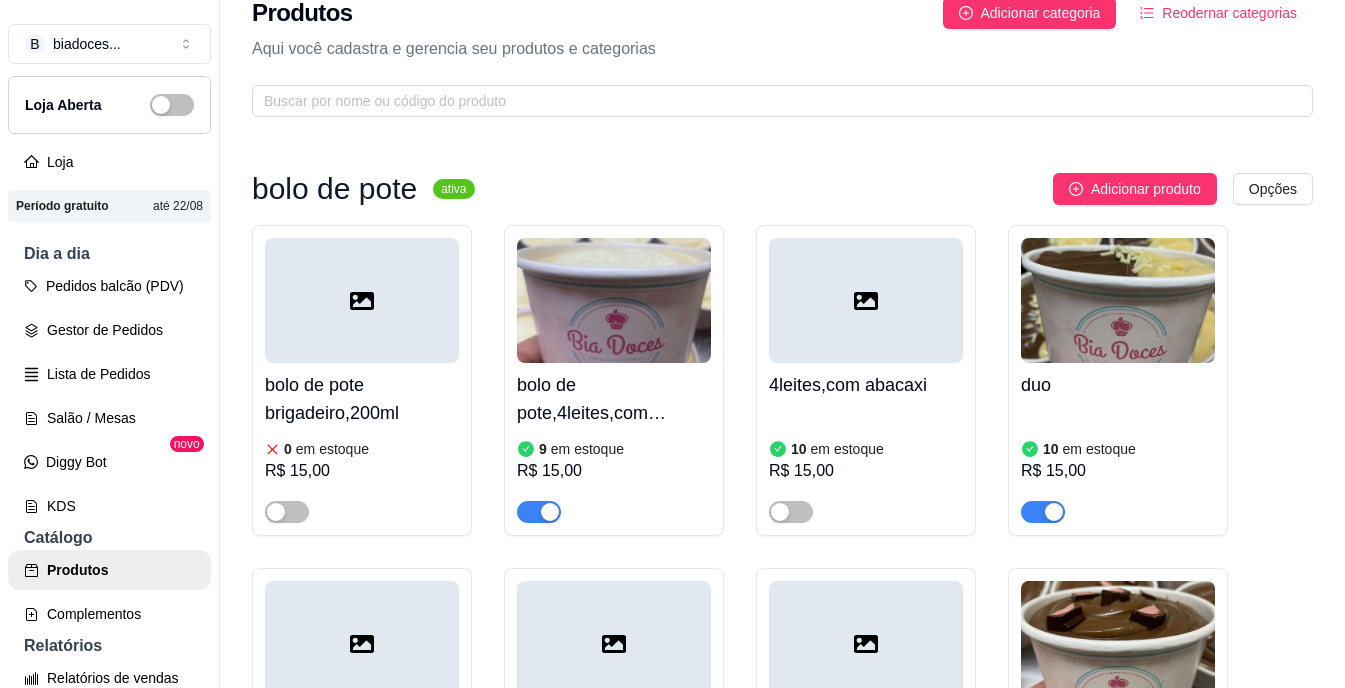 scroll, scrollTop: 0, scrollLeft: 0, axis: both 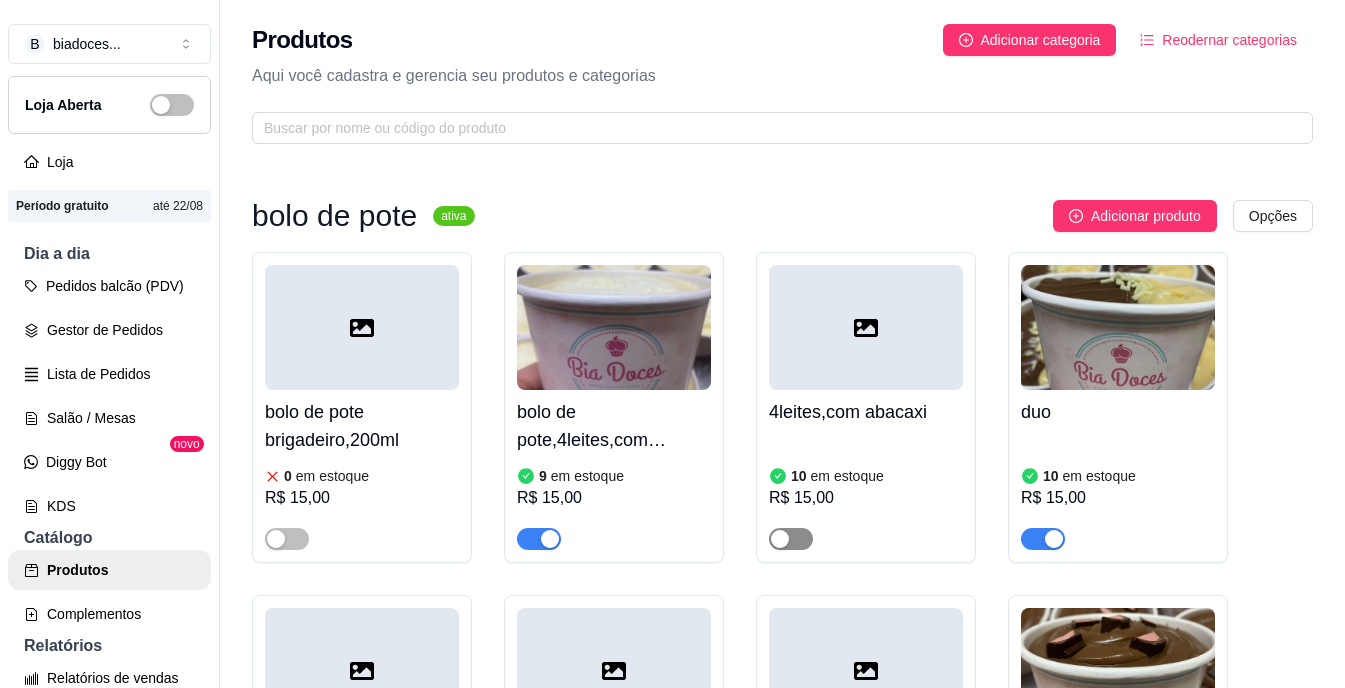 click at bounding box center [791, 539] 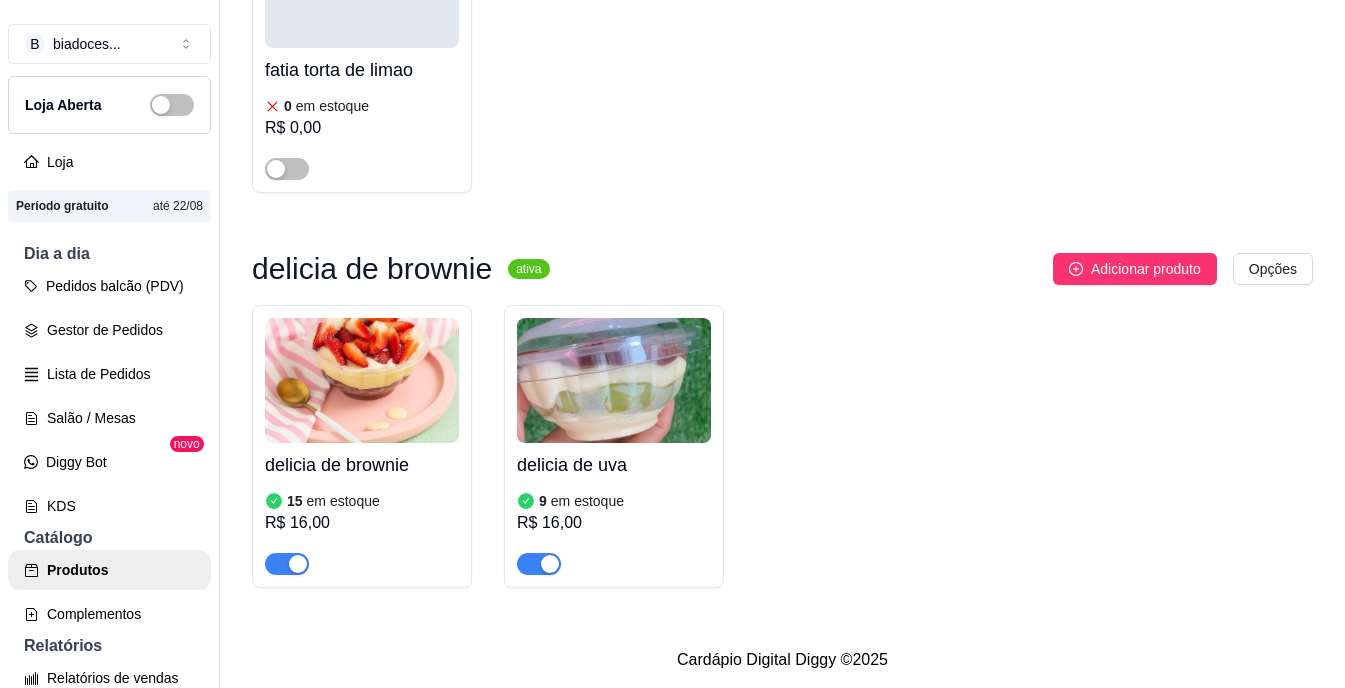 scroll, scrollTop: 3055, scrollLeft: 0, axis: vertical 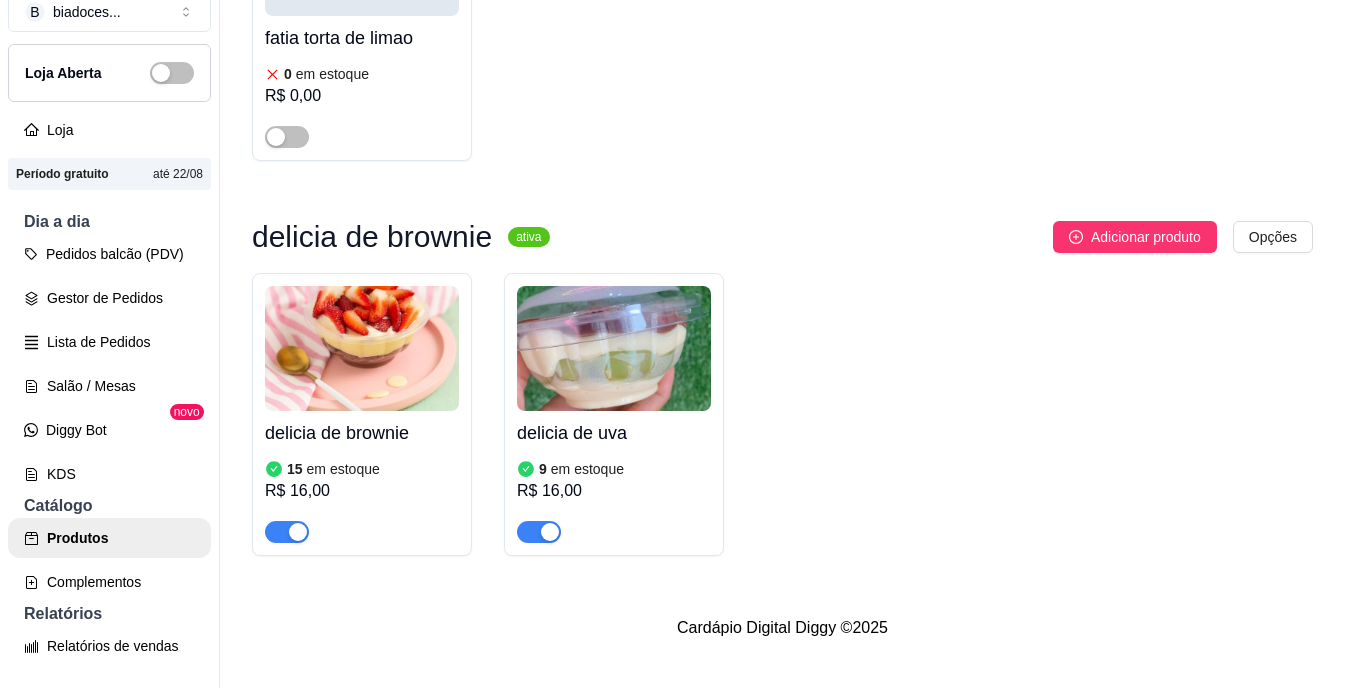 click on "bolo de pote ativa Adicionar produto Opções bolo de pote brigadeiro,200ml 0 em estoque R$ 15,00 bolo de pote,4leites,com morango 9 em estoque R$ 15,00 4leites,com abacaxi 10 em estoque R$ 15,00 duo 10 em estoque R$ 15,00 chocomara 0 em estoque R$ 15,00 red 0 em estoque R$ 15,00 doce de leite com amaeixa 0 em estoque R$ 15,00 bolo de stikadinho 10 em estoque R$ 15,00 PINK LEMONADE 10 em estoque R$ 0,00 bolo gelado ativa Adicionar produto Opções bolo gelado coco (gostinho de infancia) 23 em estoque R$ 12,00 bolo gelado chocolate 0 em estoque R$ 14,00 coxinha de brigadeiro ativa Adicionar produto Opções coxinha ninho 0 em estoque R$ 13,00 coxinha,amendoin 0 em estoque R$ 13,00 coxinha,brigadeiro 14 em estoque R$ 13,00 coxinha,maracuja 0 em estoque R$ 13,00 bombom,morango ativa Adicionar produto Opções bombom,morango 29 em estoque R$ 16,00 espeto,bombom de uva 0 em estoque R$ 18,00 esptinho de morango R$ 14,00 torta,banoffe ativa Adicionar produto 0" at bounding box center (782, -1154) 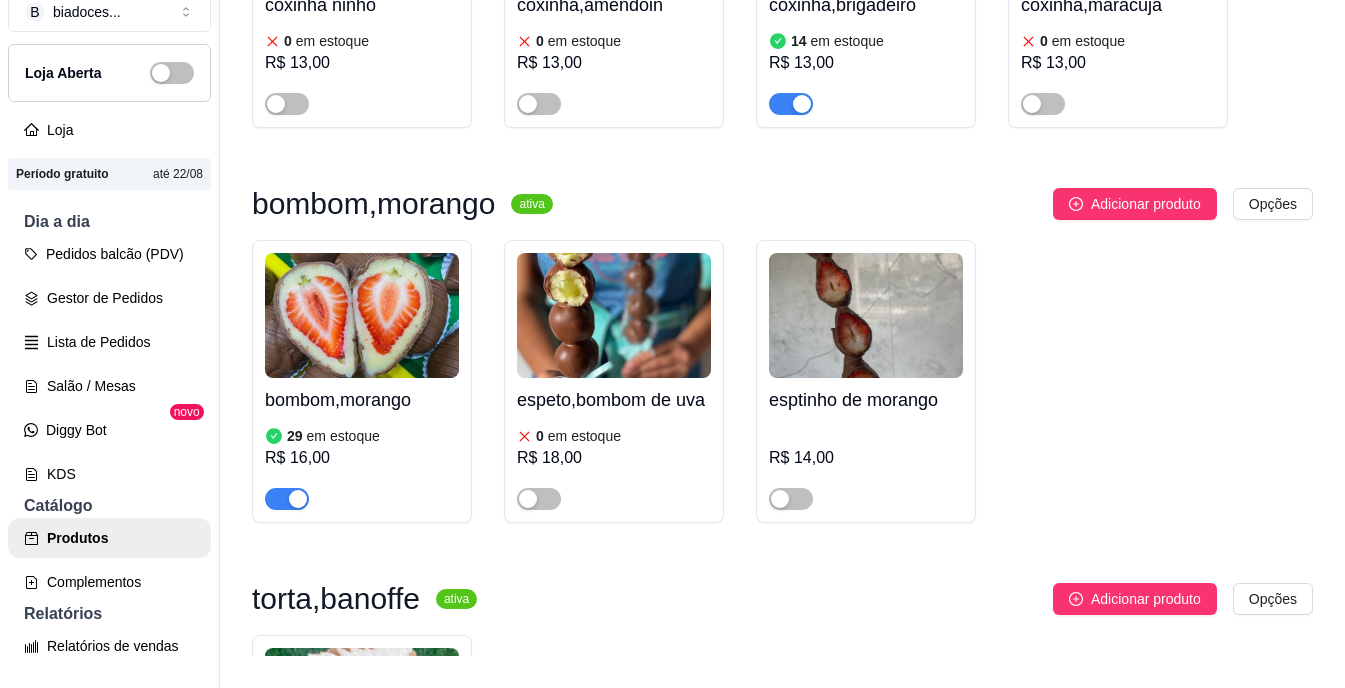 scroll, scrollTop: 506, scrollLeft: 0, axis: vertical 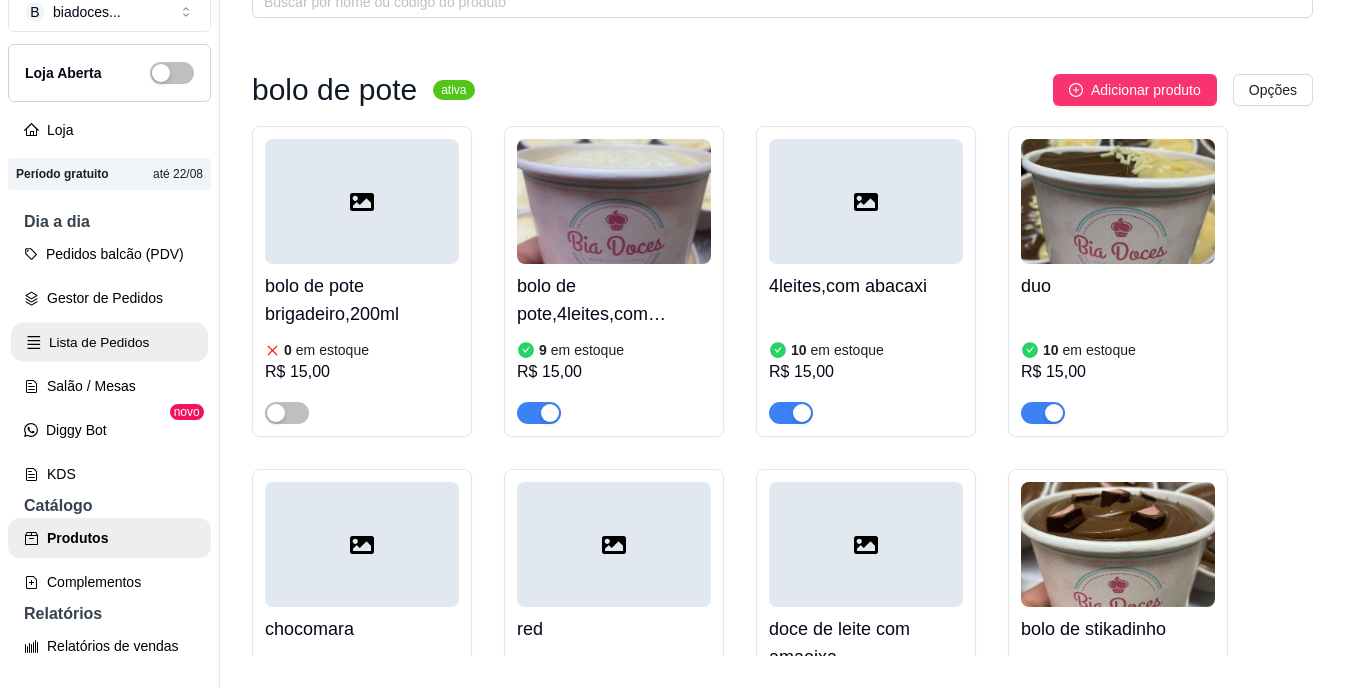 click on "Lista de Pedidos" at bounding box center (109, 342) 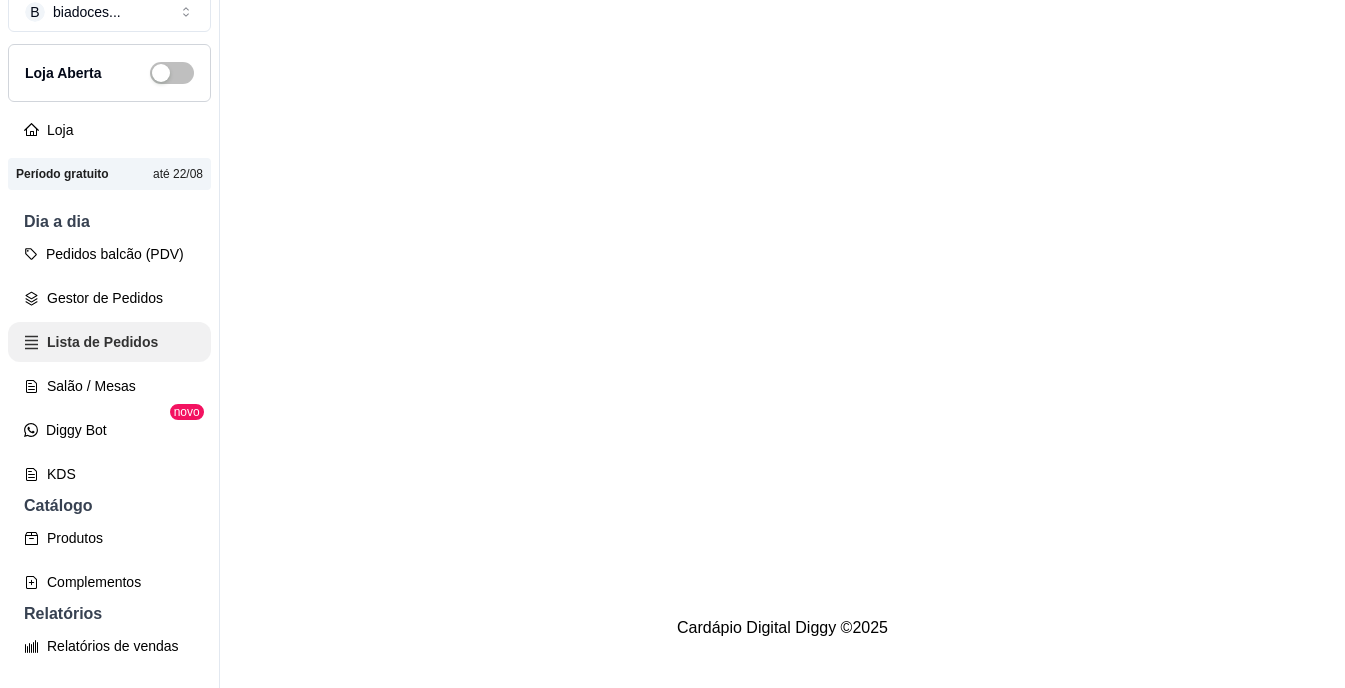 scroll, scrollTop: 0, scrollLeft: 0, axis: both 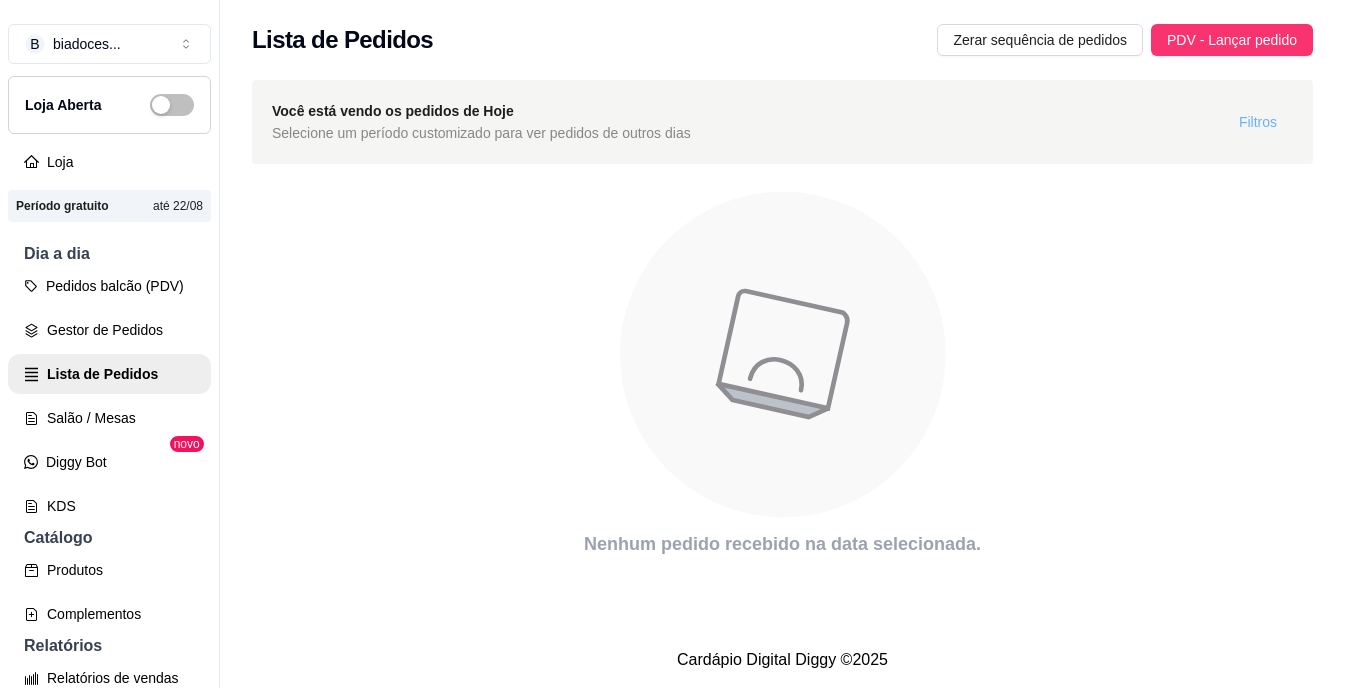 click on "Filtros" at bounding box center [1258, 122] 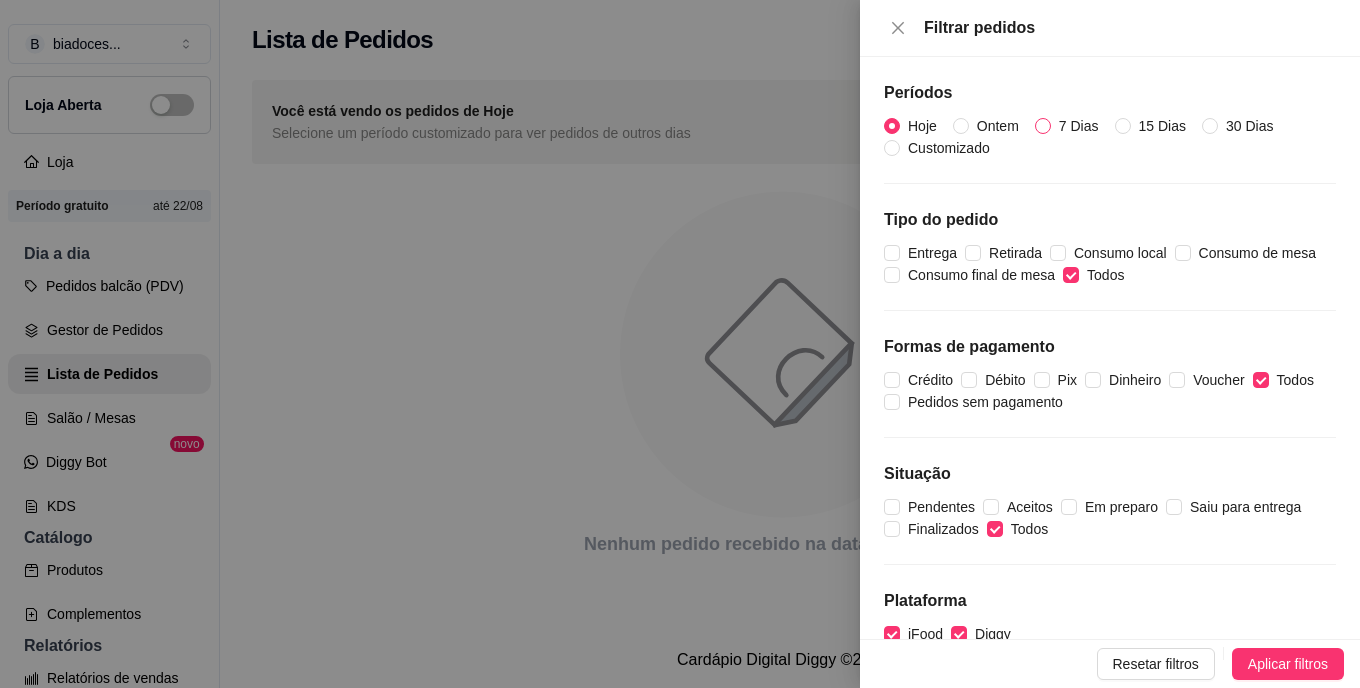 click on "7 Dias" at bounding box center [1043, 126] 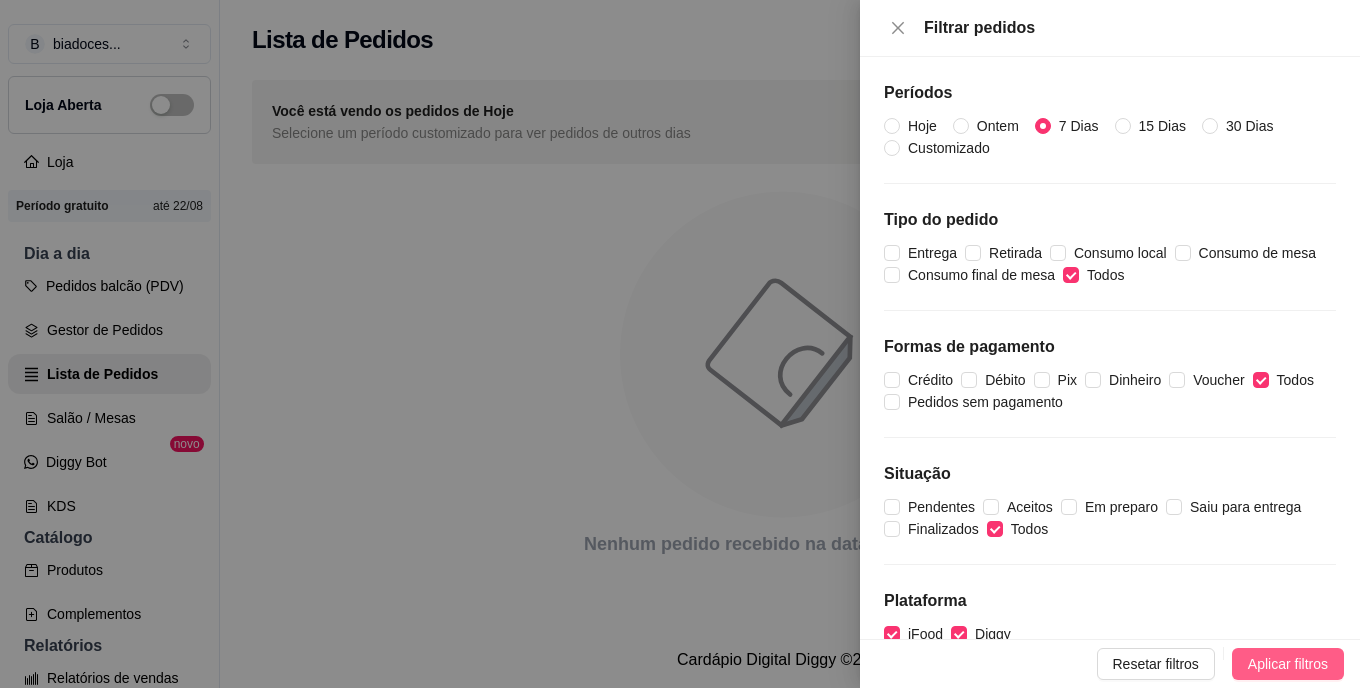click on "Aplicar filtros" at bounding box center (1288, 664) 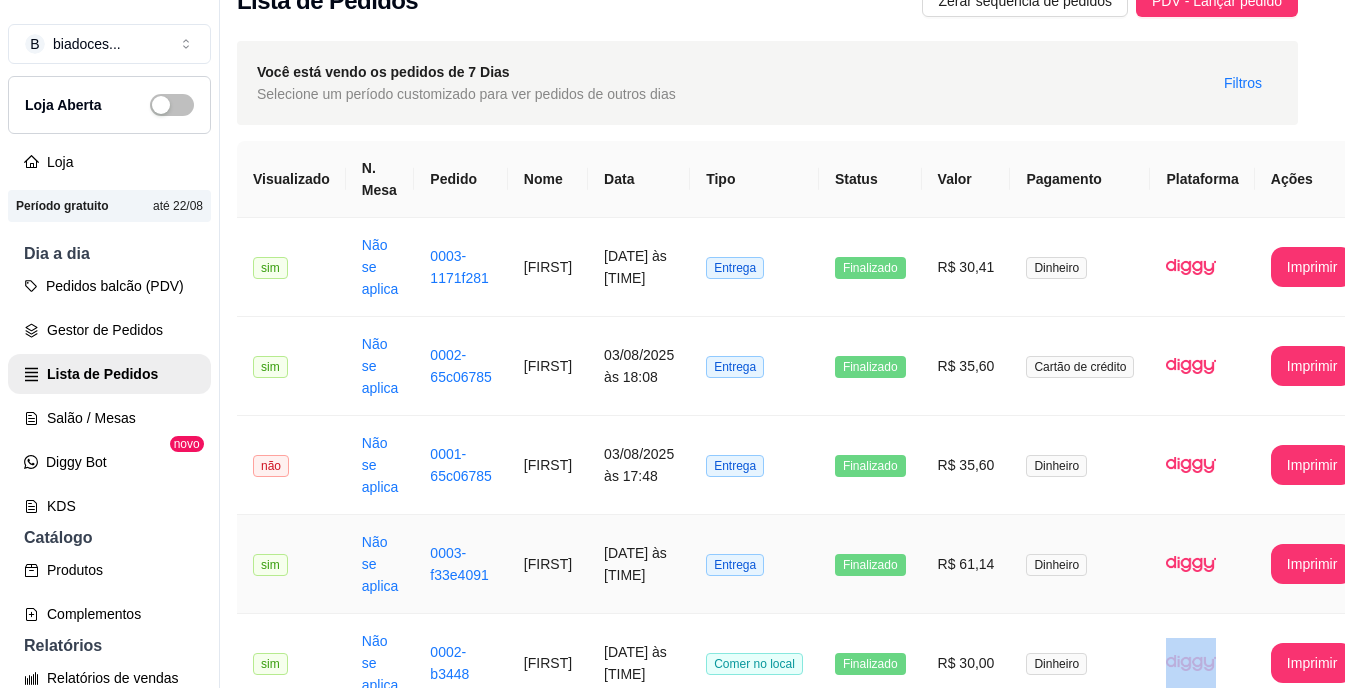 scroll, scrollTop: 204, scrollLeft: 15, axis: both 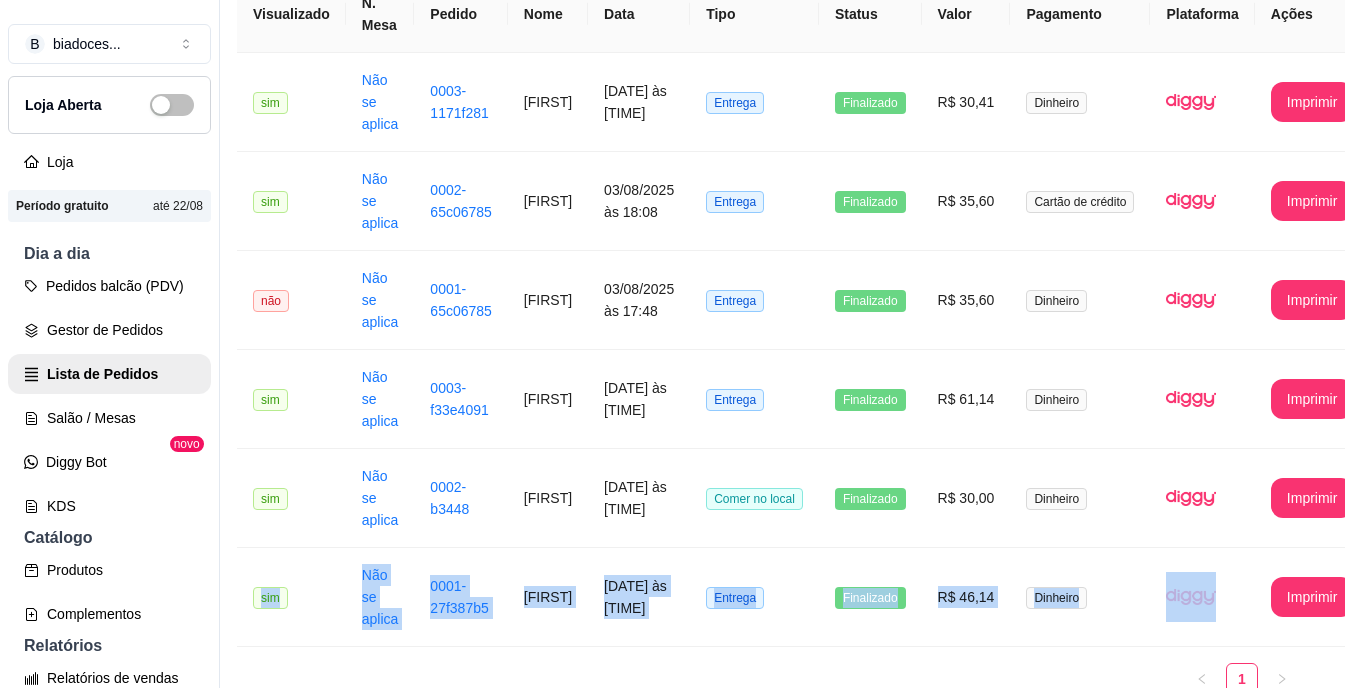 drag, startPoint x: 1284, startPoint y: 656, endPoint x: 1184, endPoint y: 727, distance: 122.641754 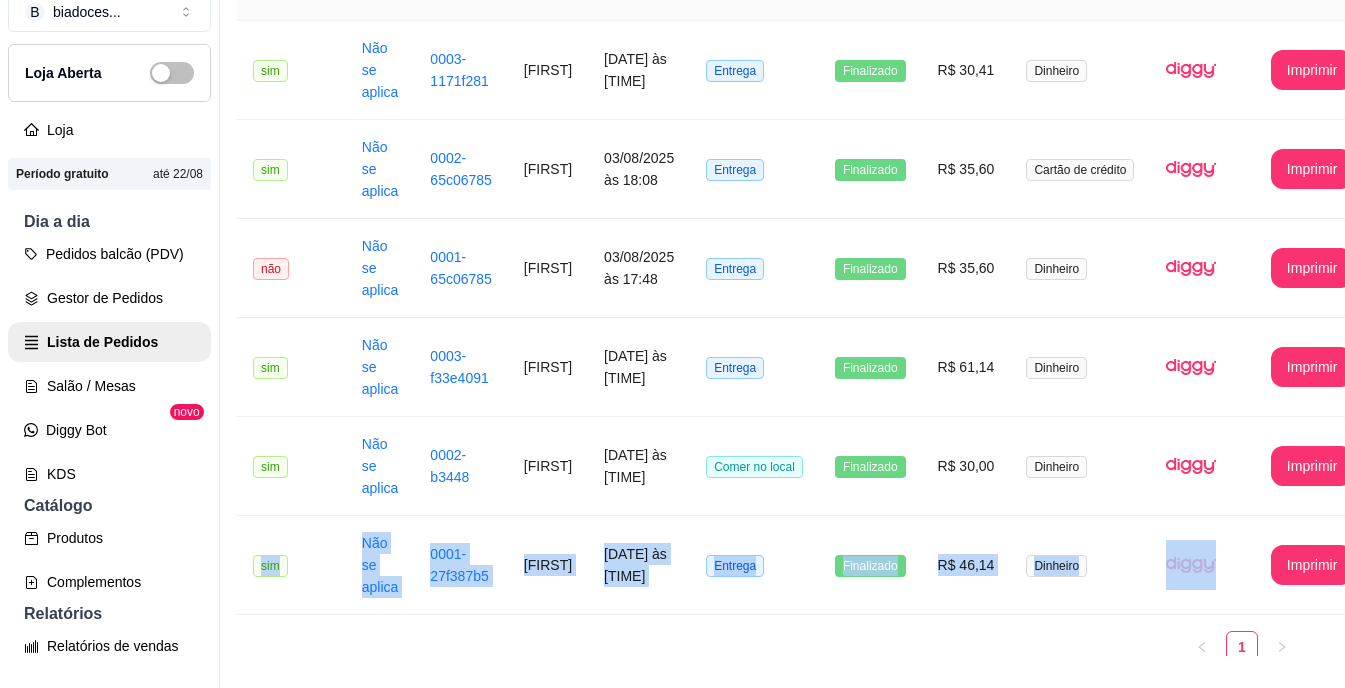 scroll, scrollTop: 322, scrollLeft: 15, axis: both 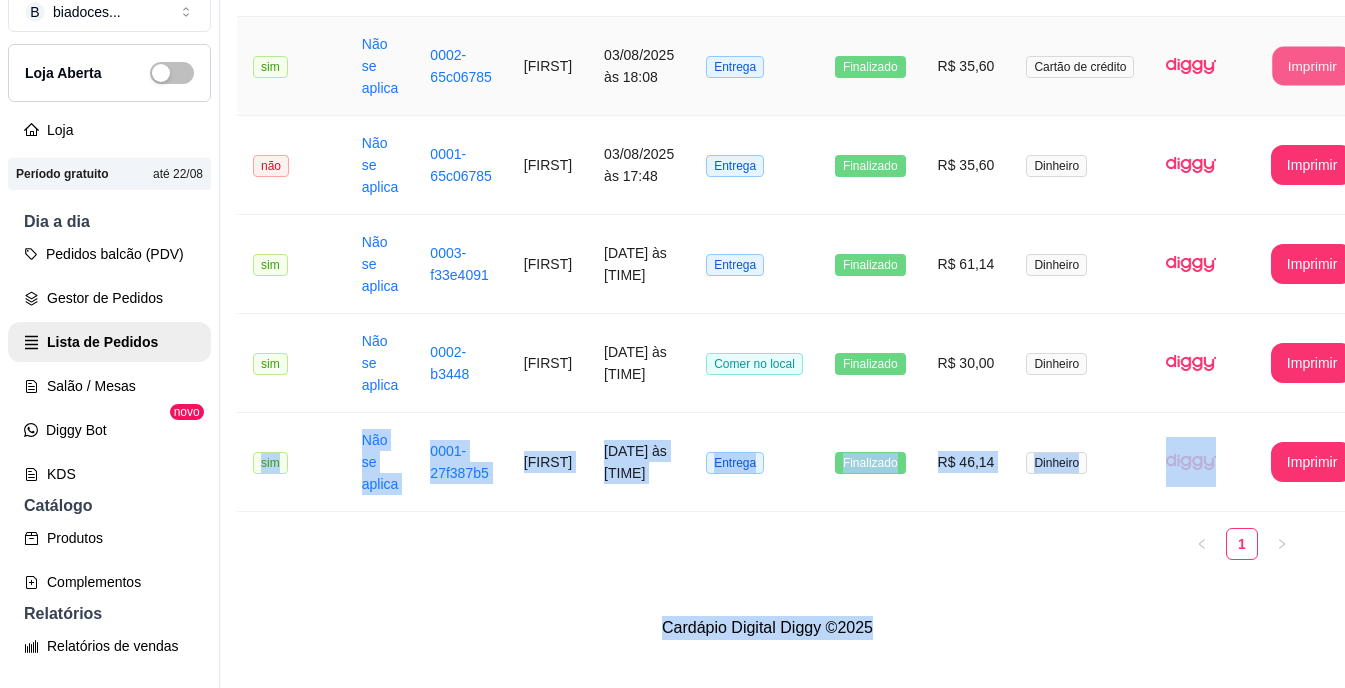 click on "Imprimir" at bounding box center (1312, 66) 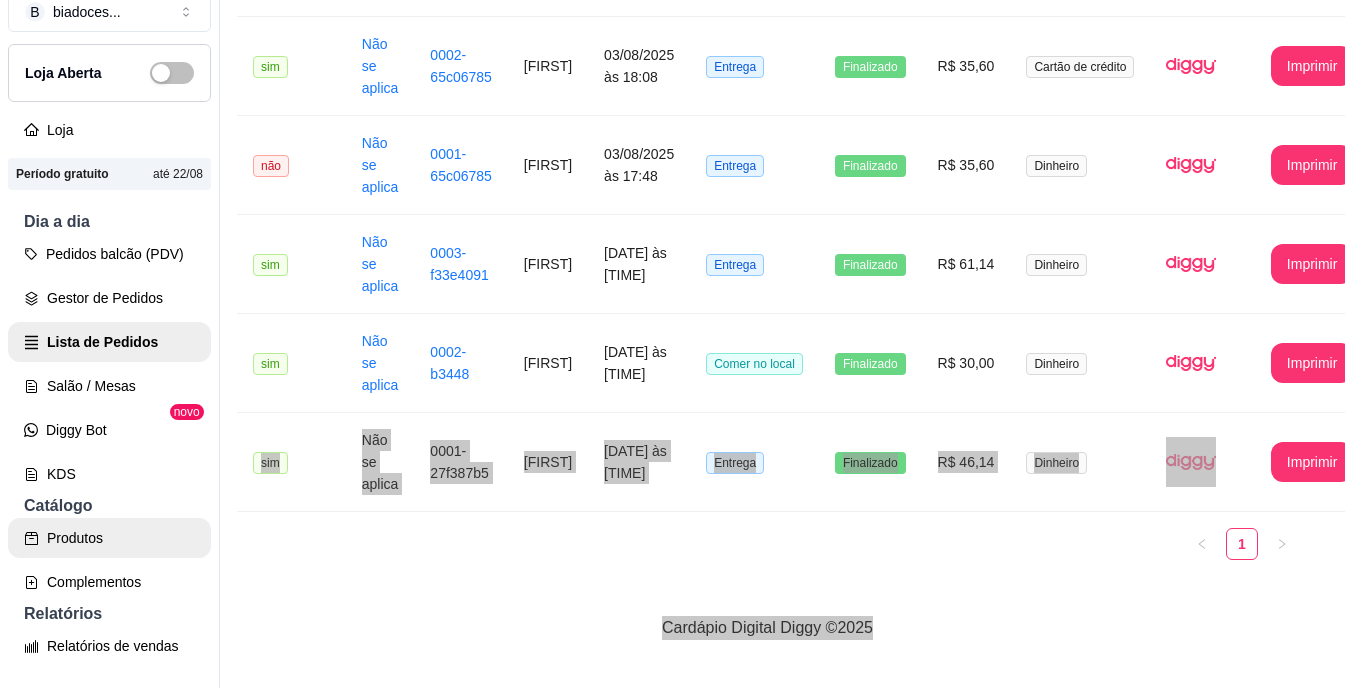 scroll, scrollTop: 0, scrollLeft: 0, axis: both 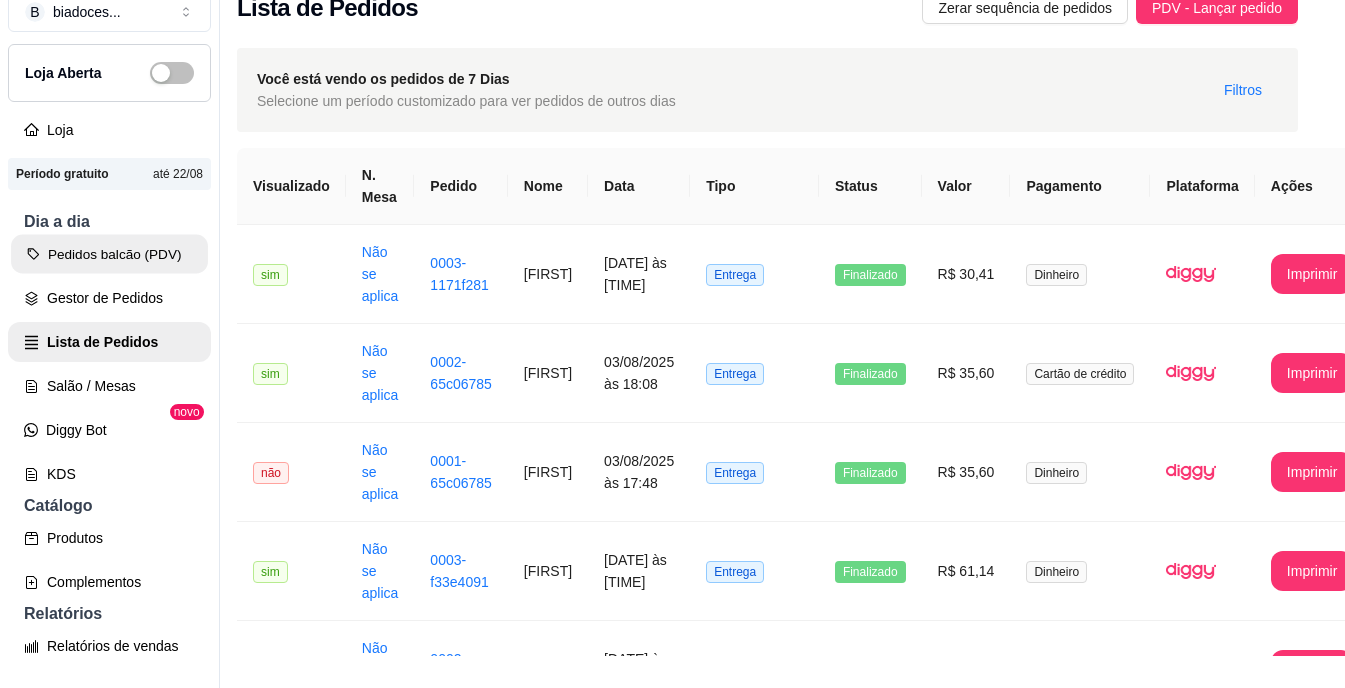 click on "Pedidos balcão (PDV)" at bounding box center (109, 254) 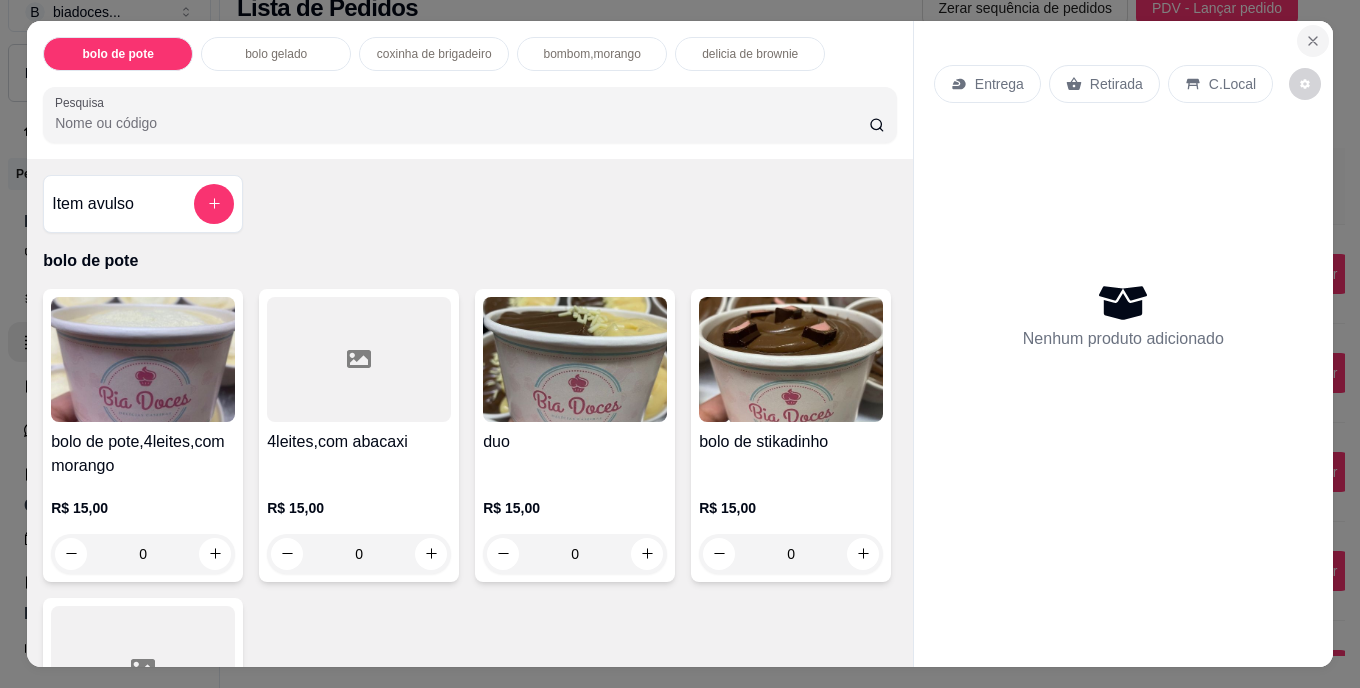 click 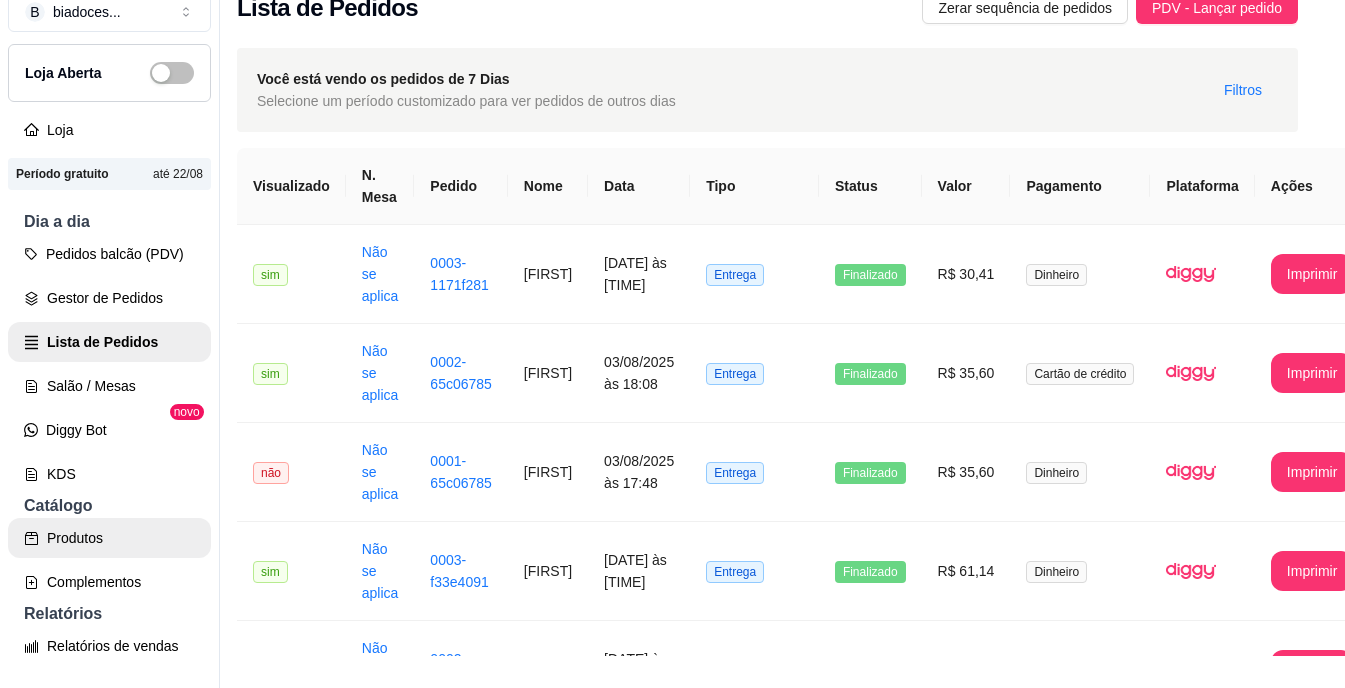 click on "Produtos" at bounding box center [109, 538] 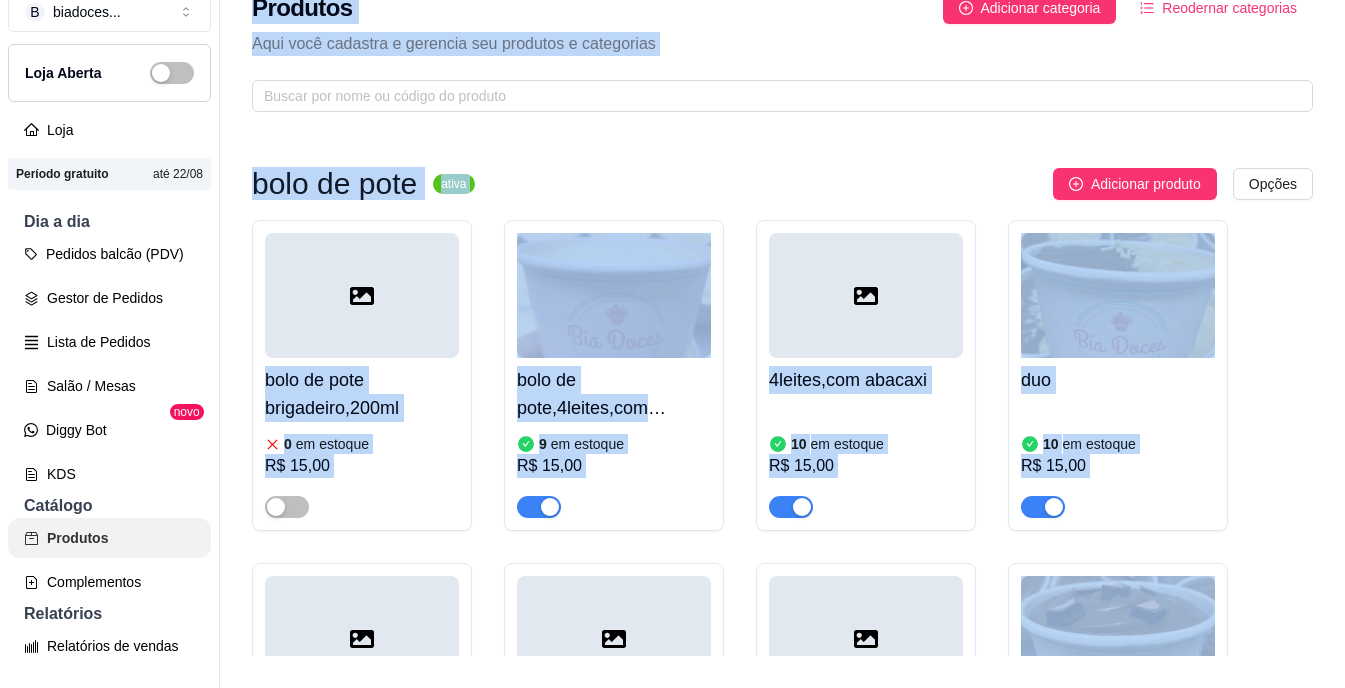 scroll, scrollTop: 0, scrollLeft: 0, axis: both 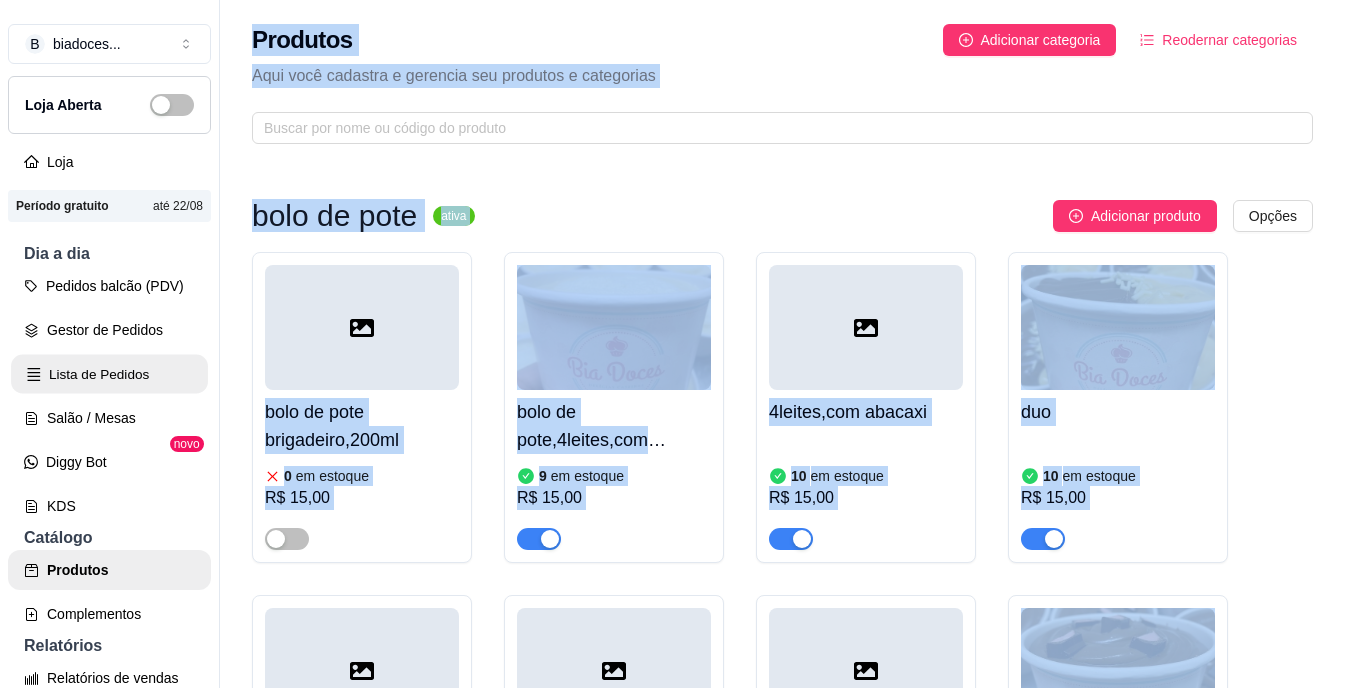 click on "Lista de Pedidos" at bounding box center [109, 374] 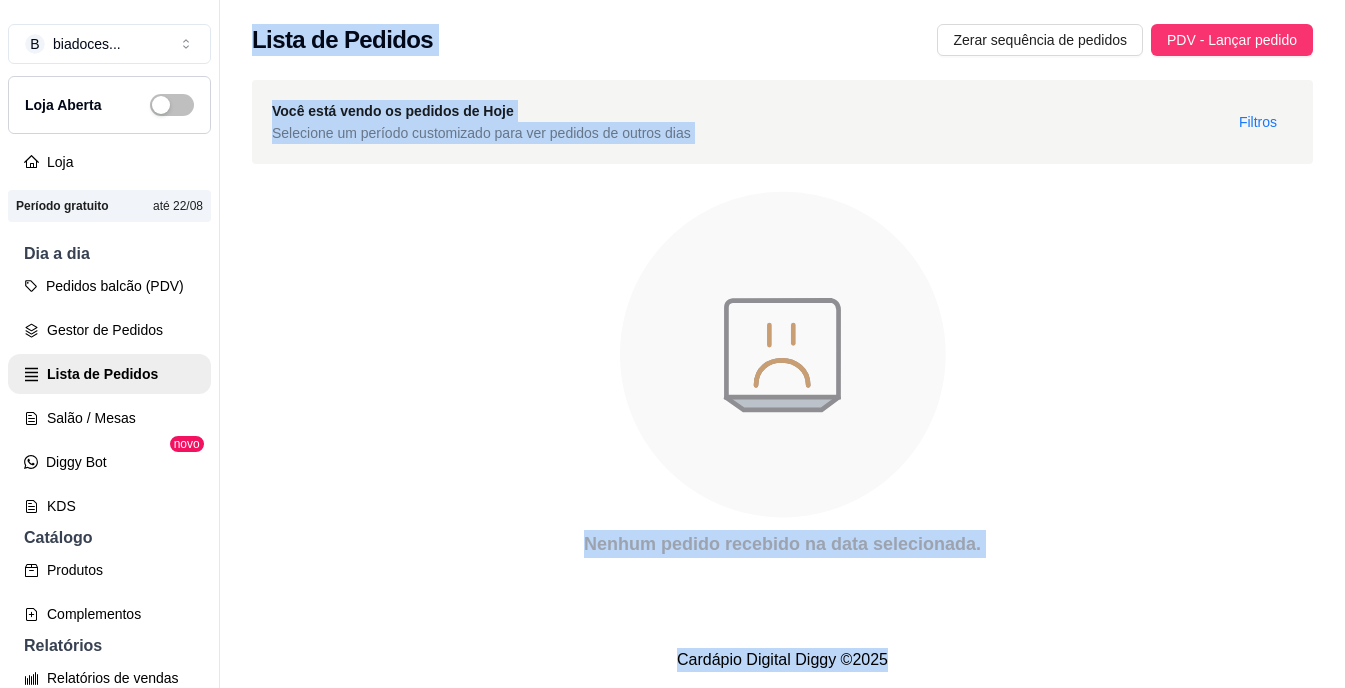 click 